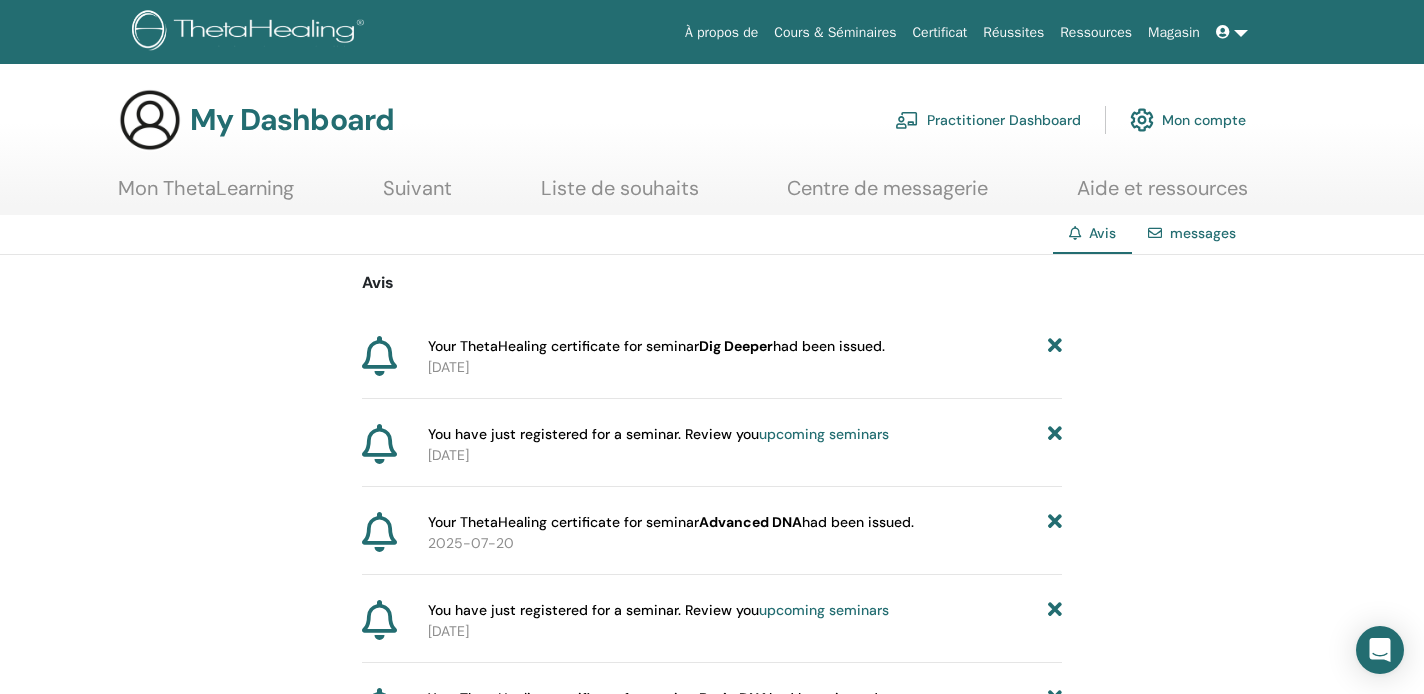 scroll, scrollTop: 0, scrollLeft: 0, axis: both 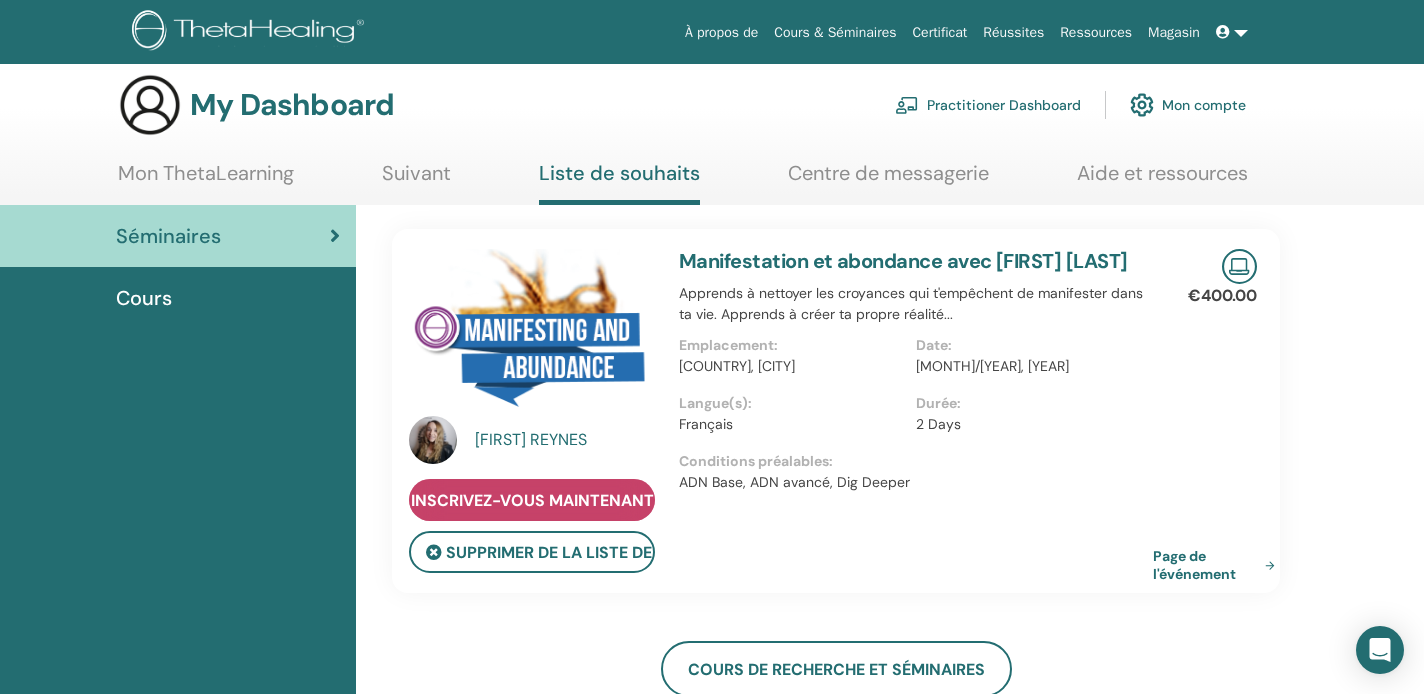 click on "Inscrivez-vous maintenant" at bounding box center [532, 500] 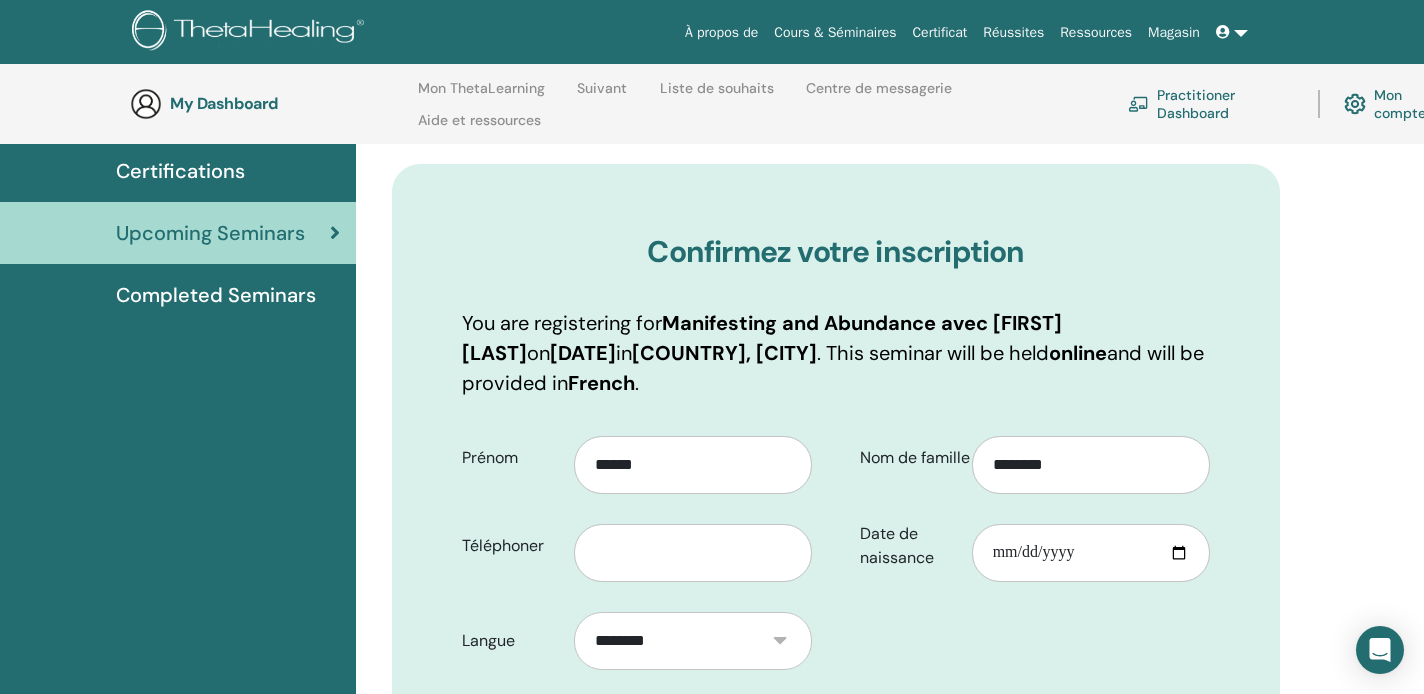 scroll, scrollTop: 181, scrollLeft: 0, axis: vertical 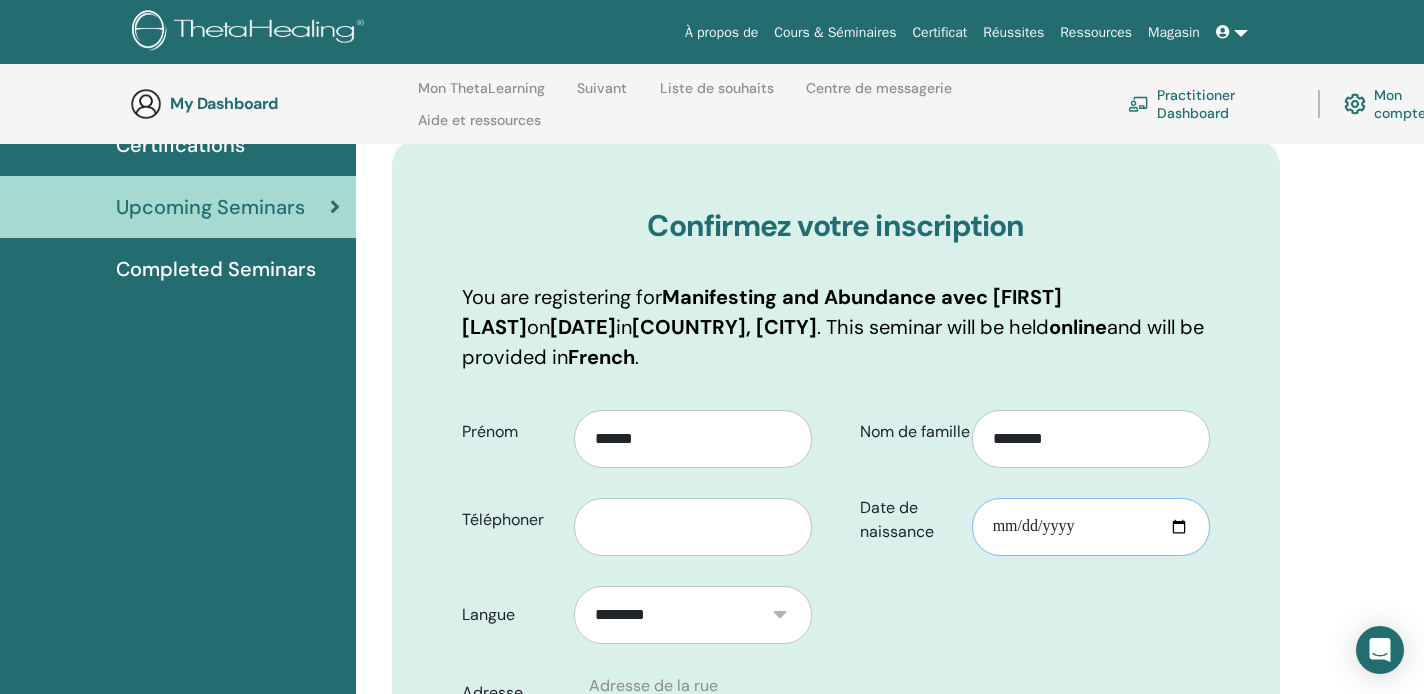 click on "Date de naissance" at bounding box center (1091, 527) 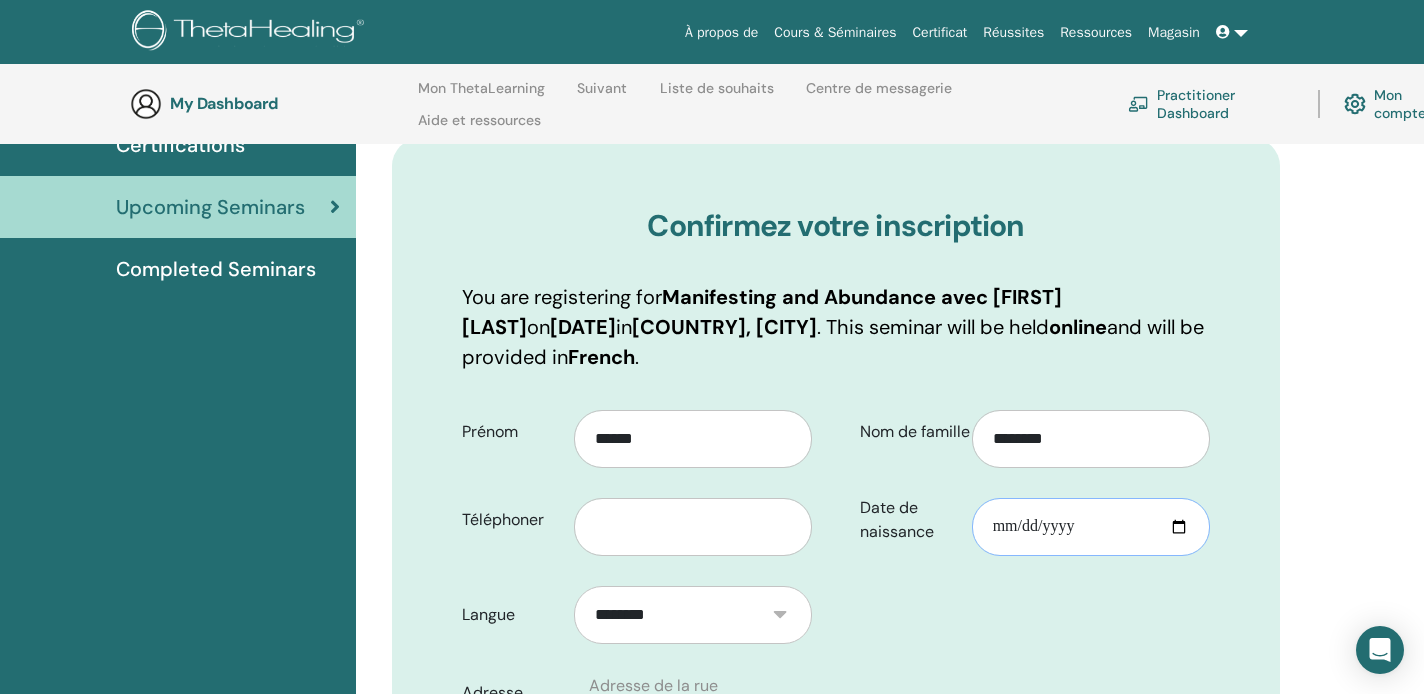 click on "Date de naissance" at bounding box center [1091, 527] 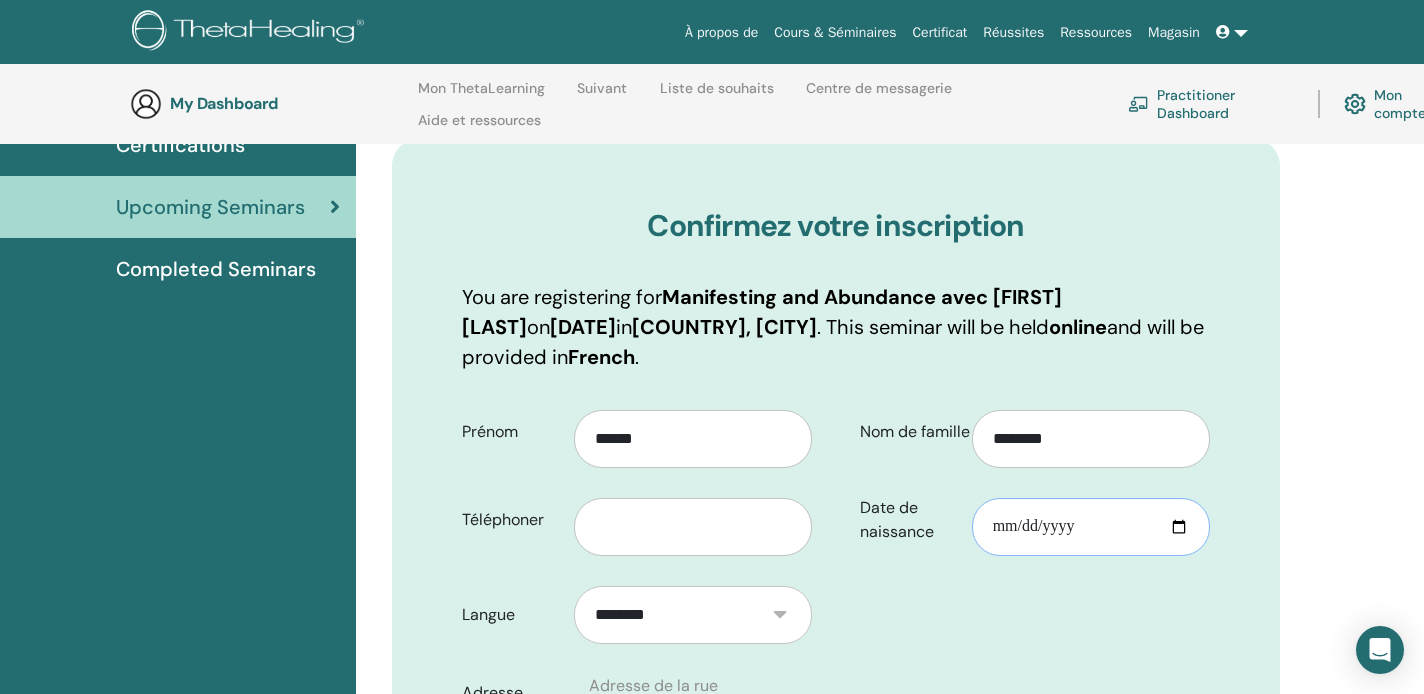 type on "**********" 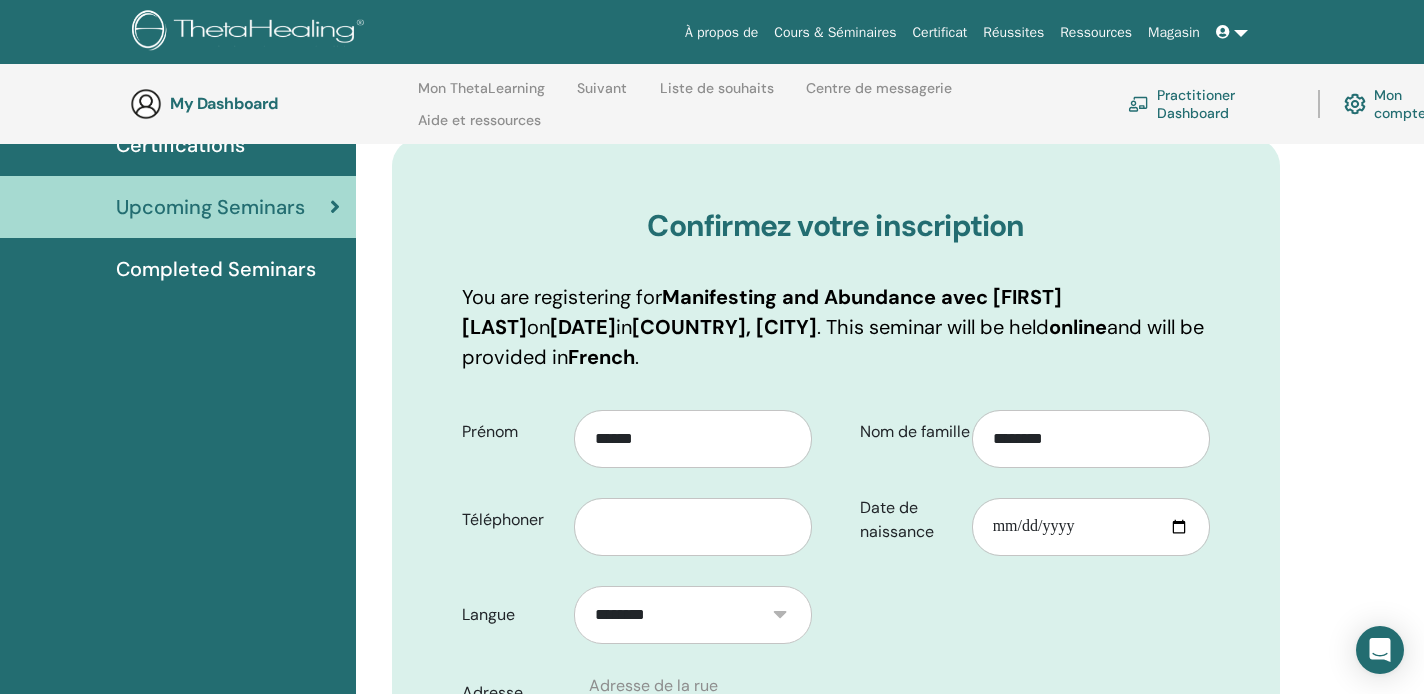 click on "**********" at bounding box center [836, 830] 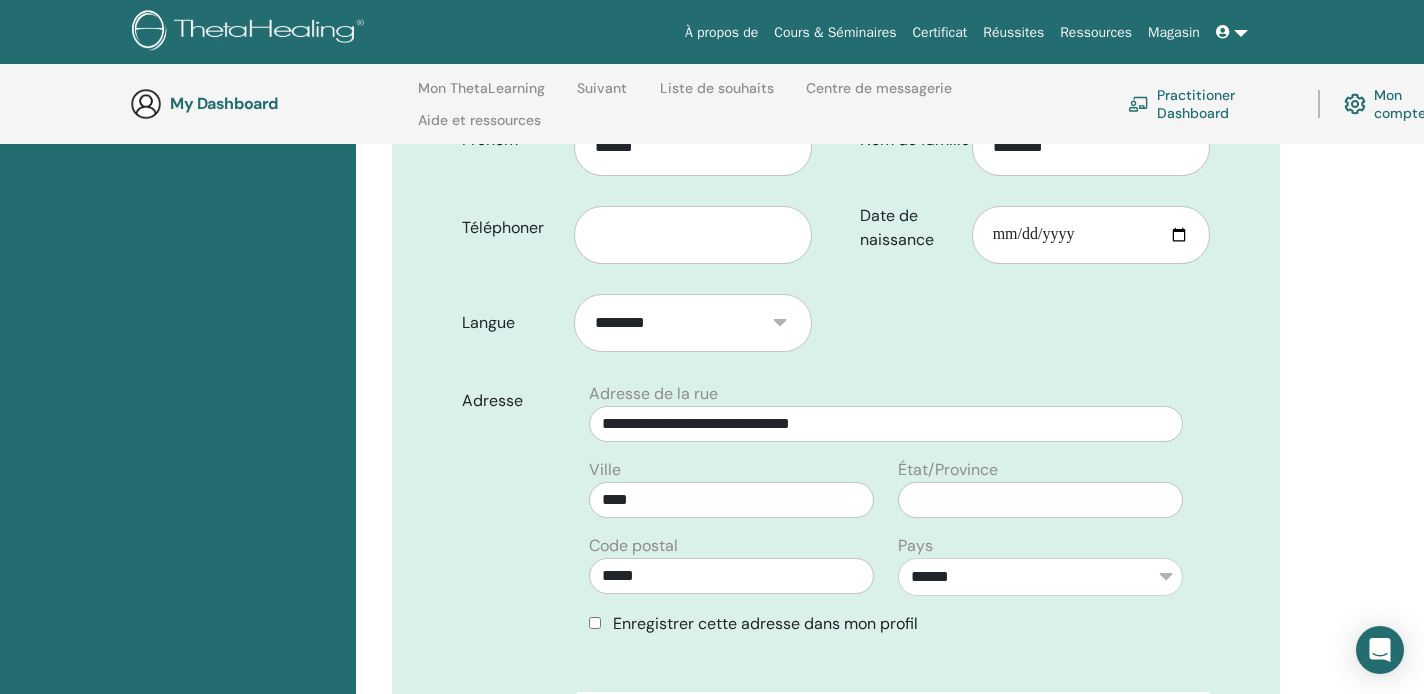 scroll, scrollTop: 413, scrollLeft: 0, axis: vertical 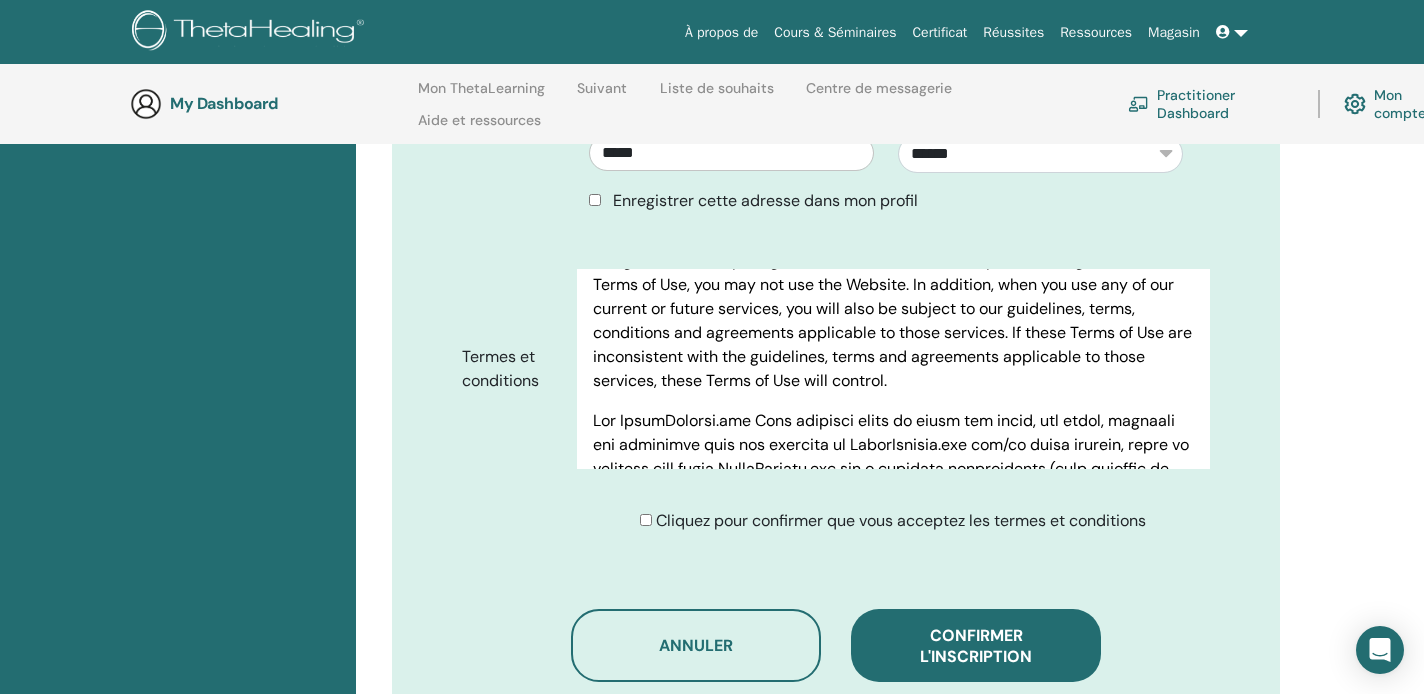 type on "**********" 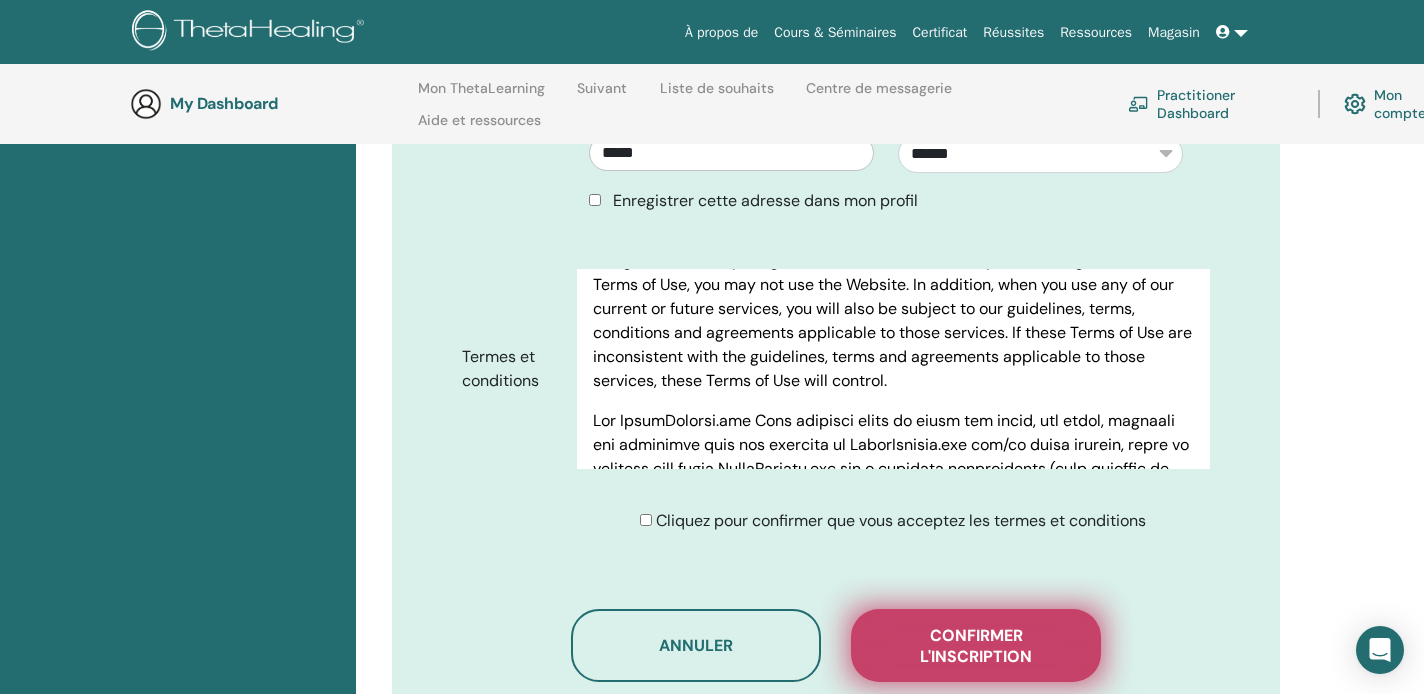 click on "Confirmer l'inscription" at bounding box center [976, 646] 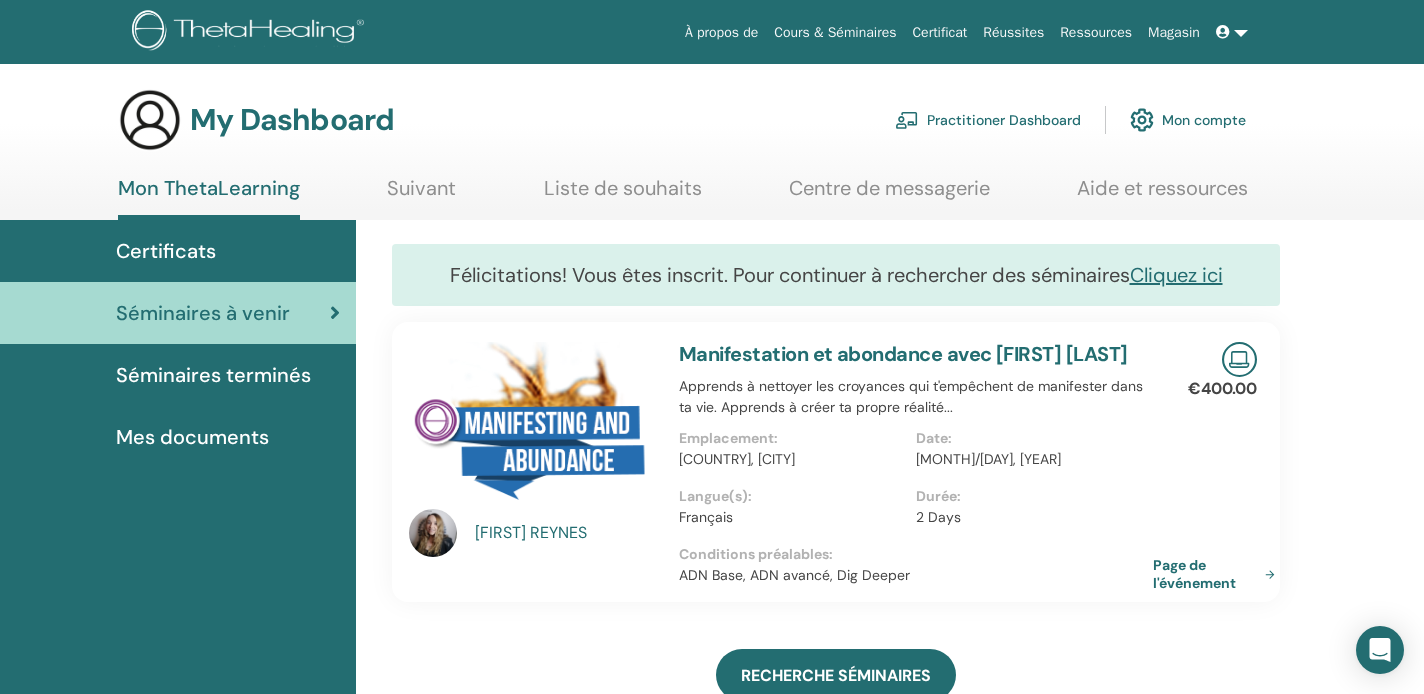 scroll, scrollTop: 0, scrollLeft: 0, axis: both 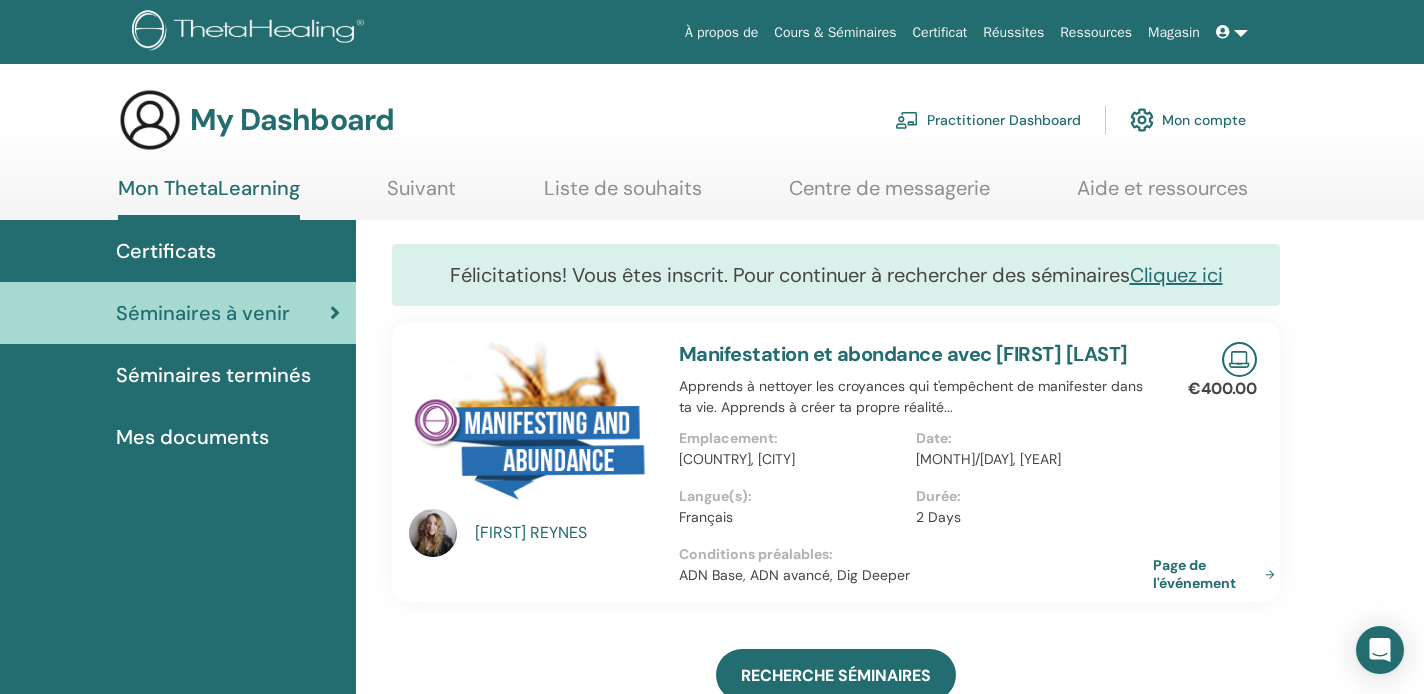 click on "[FIRST]   [LAST]" at bounding box center (567, 533) 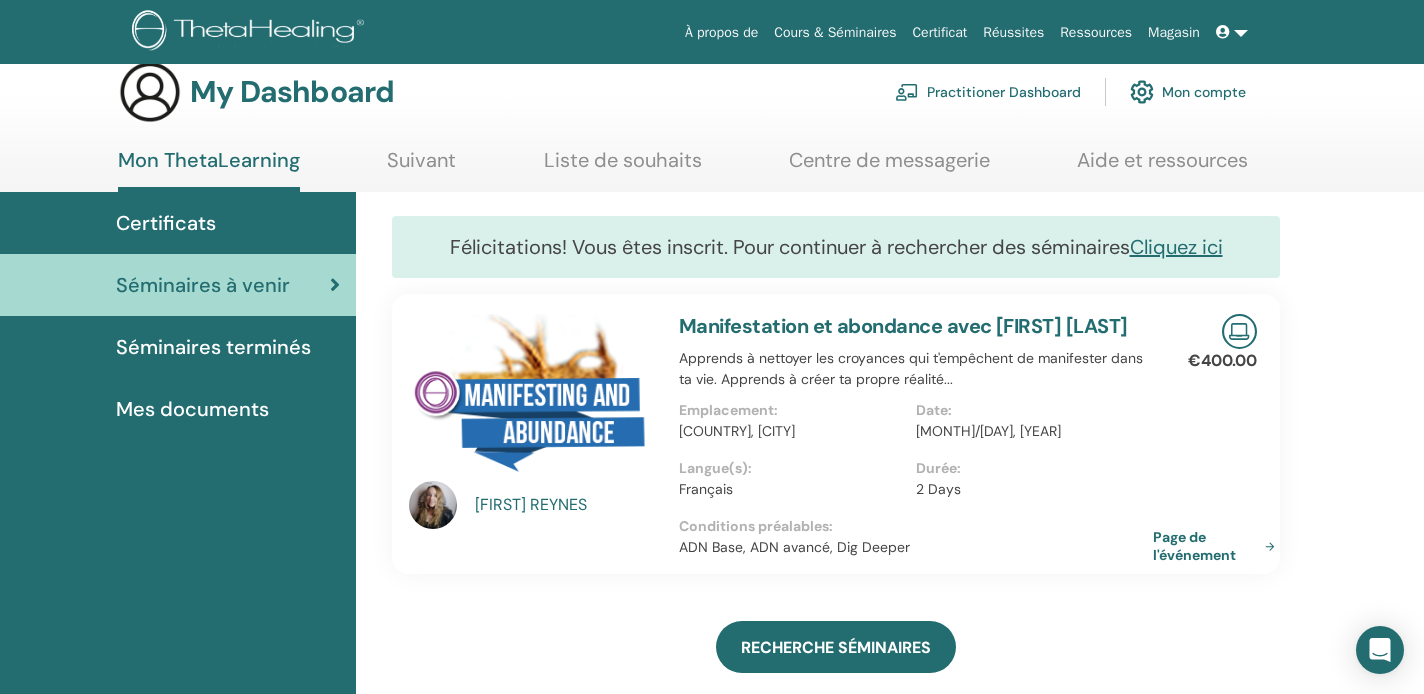 scroll, scrollTop: 35, scrollLeft: 0, axis: vertical 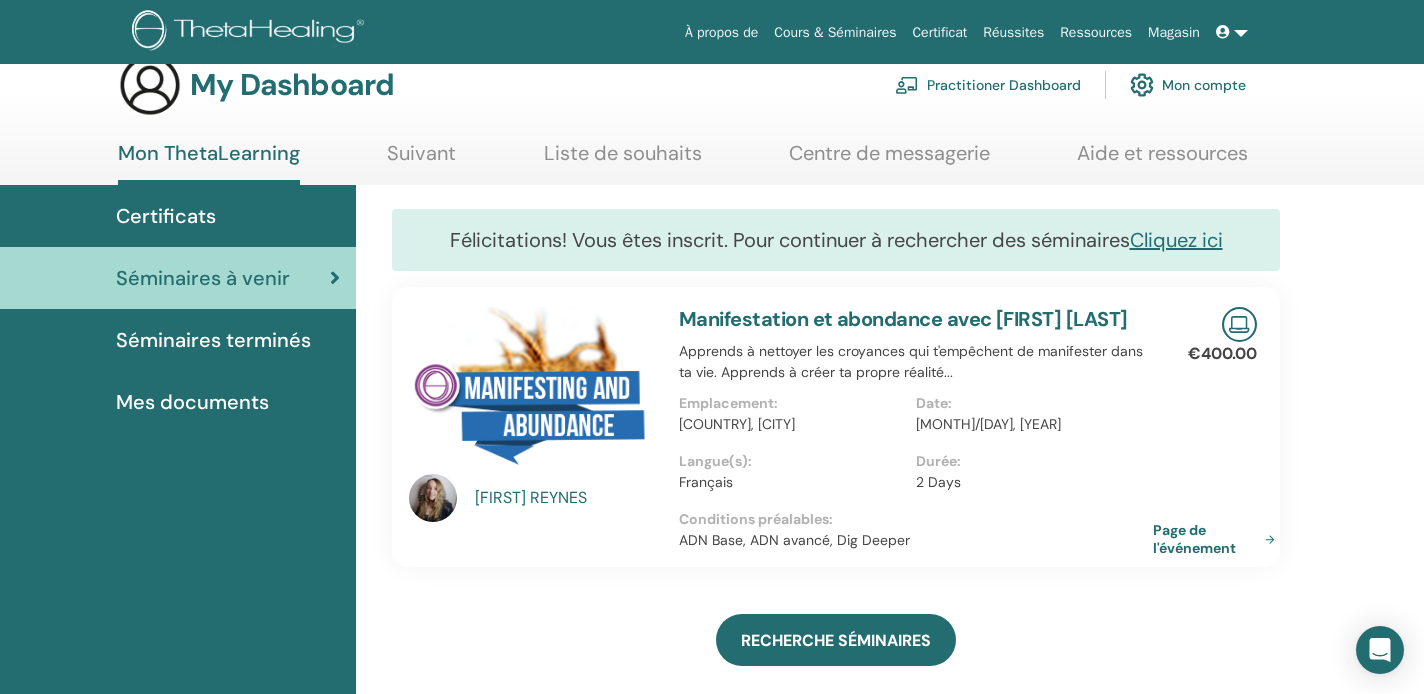 click on "Audrey   REYNES" at bounding box center (567, 498) 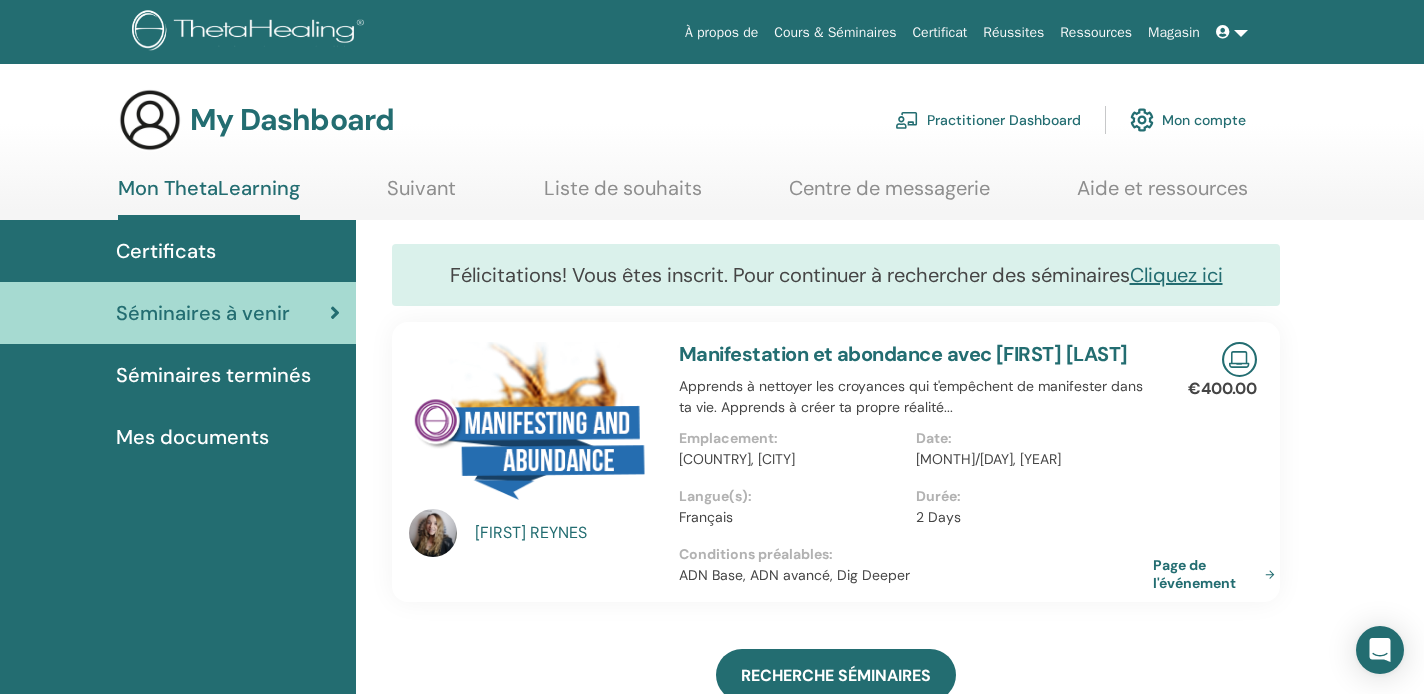 click on "Centre de messagerie" at bounding box center (889, 195) 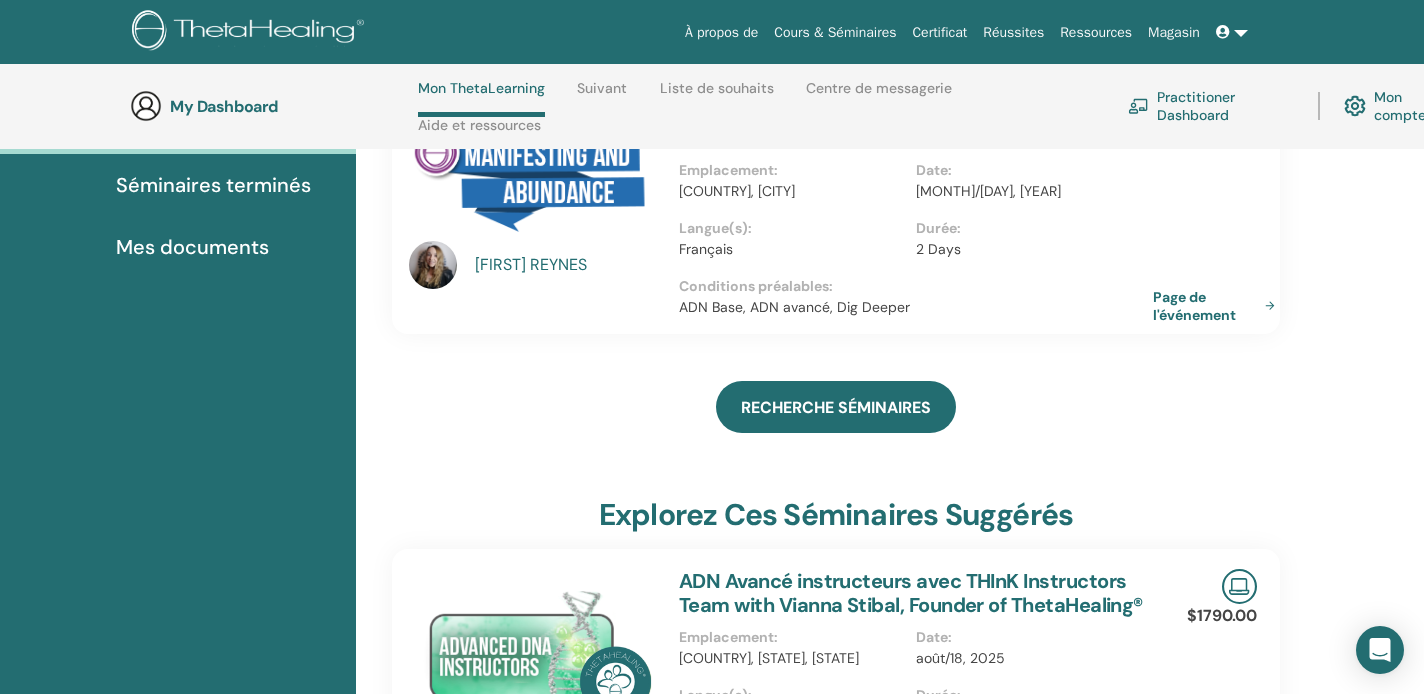 scroll, scrollTop: 272, scrollLeft: 0, axis: vertical 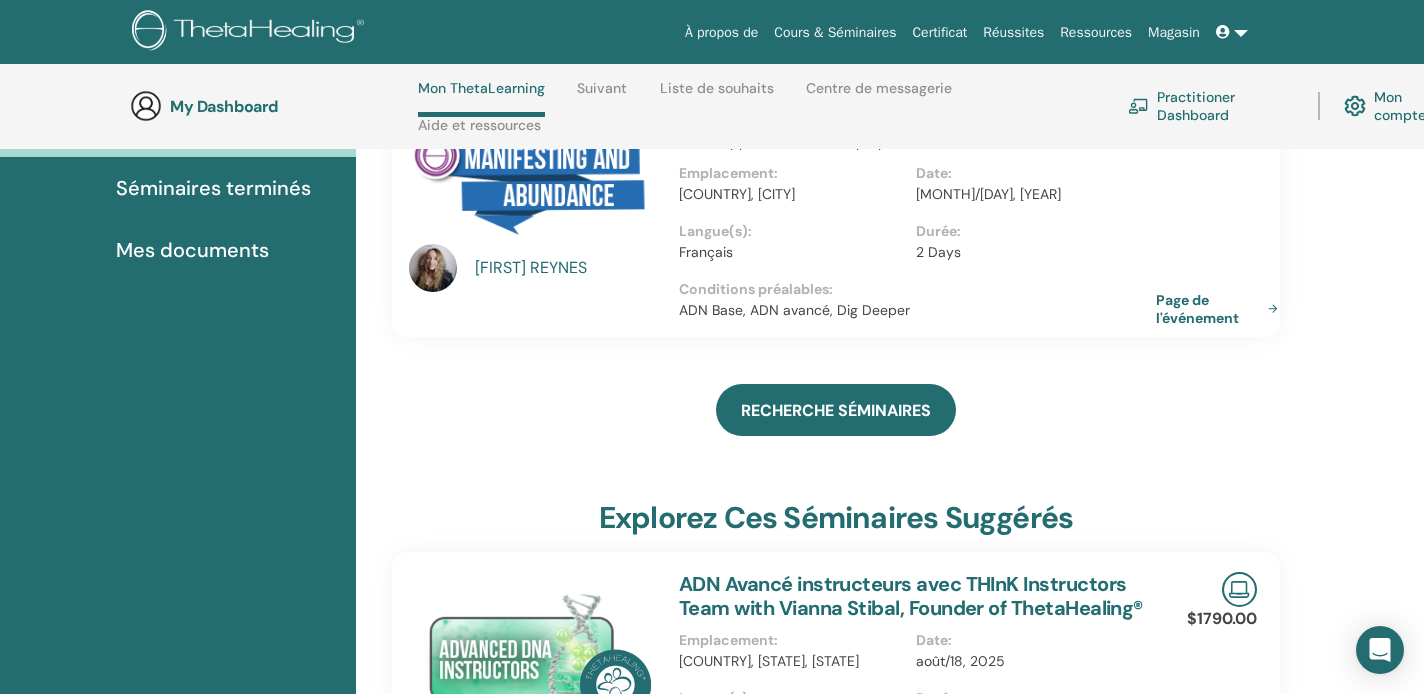 click on "Page de l'événement" at bounding box center (1221, 309) 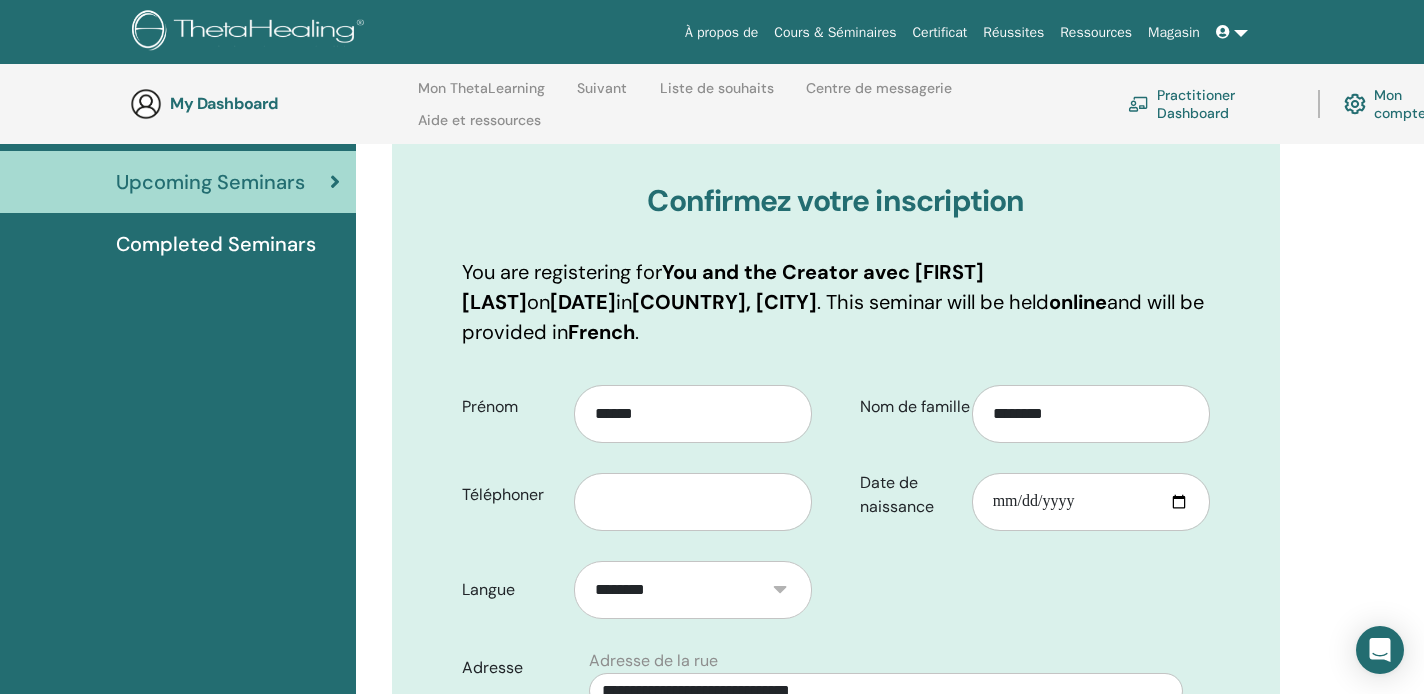 scroll, scrollTop: 208, scrollLeft: 0, axis: vertical 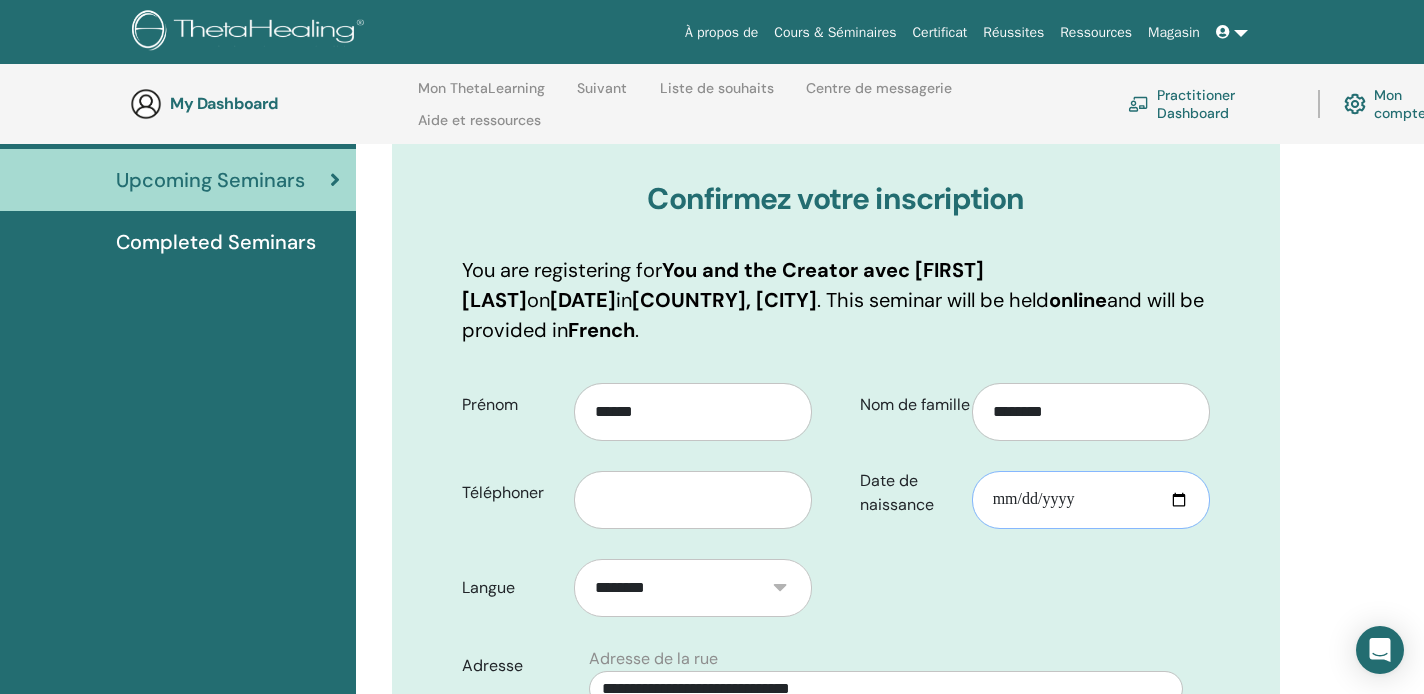 click on "Date de naissance" at bounding box center (1091, 500) 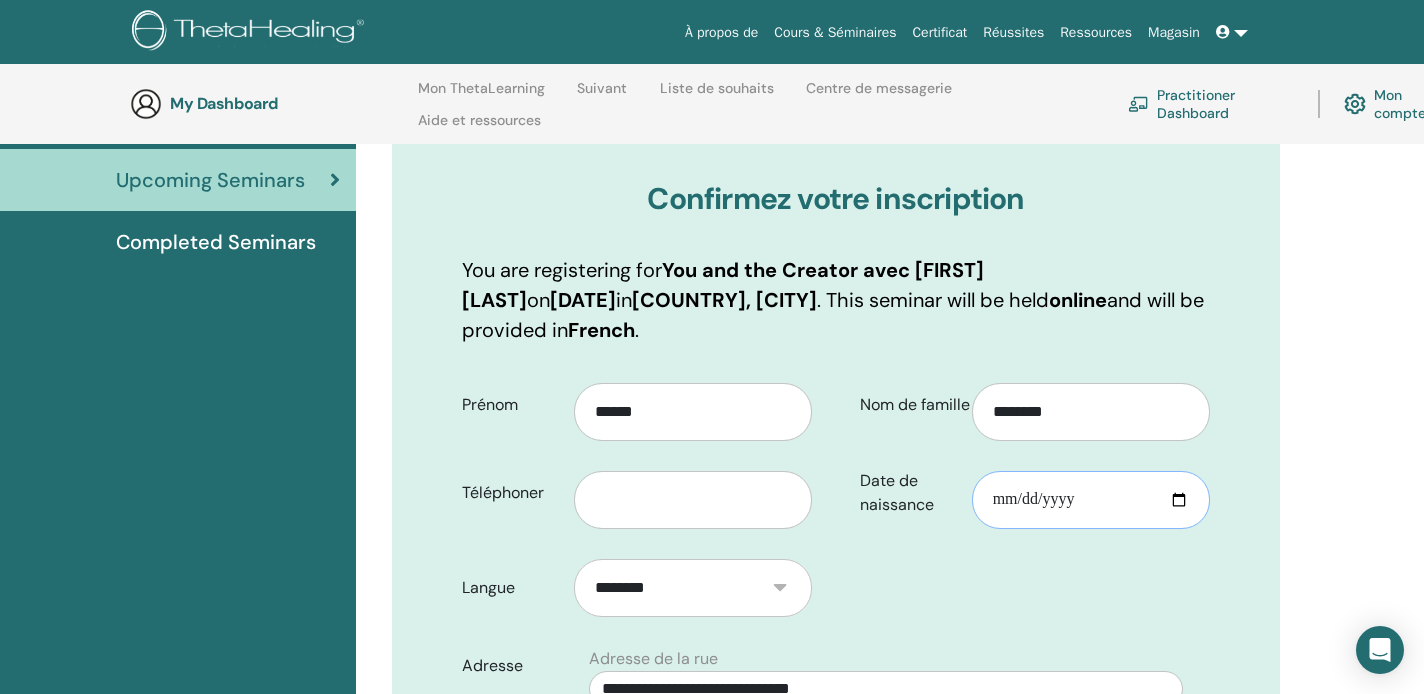 click on "Date de naissance" at bounding box center [1091, 500] 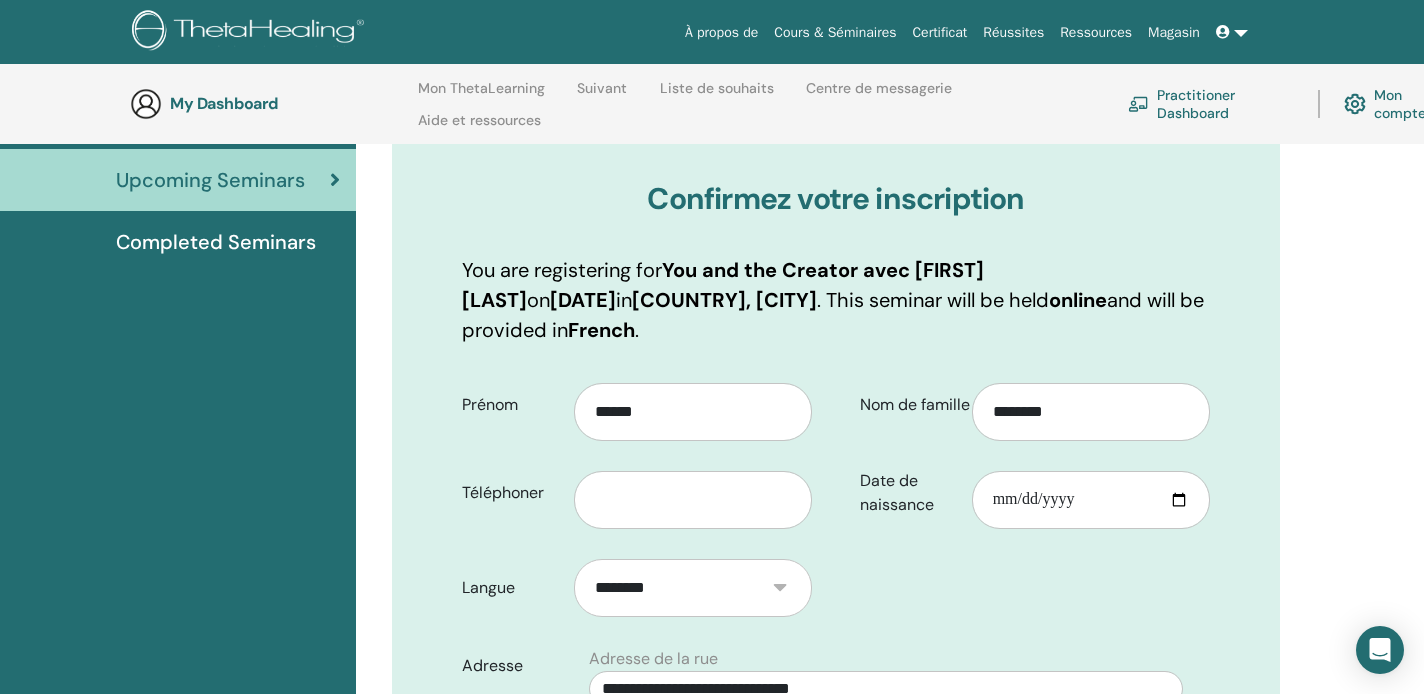 click on "**********" at bounding box center (836, 803) 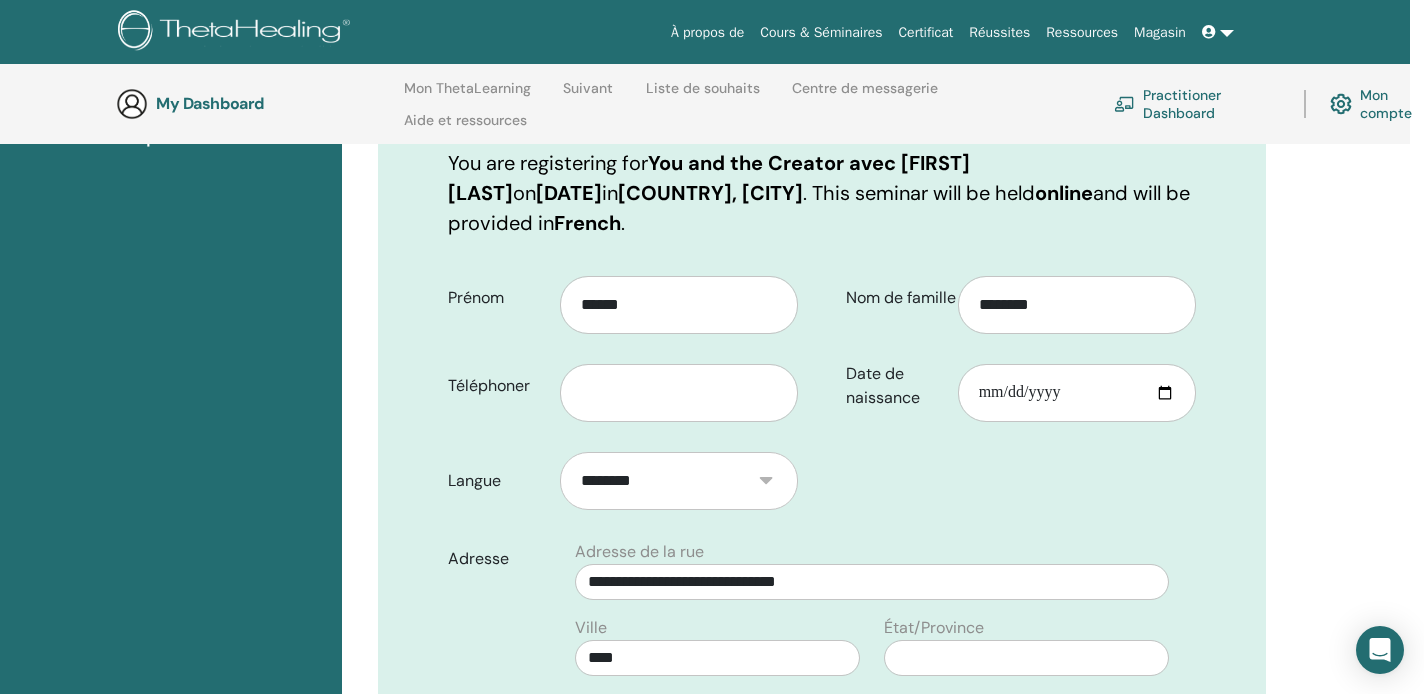 scroll, scrollTop: 329, scrollLeft: 13, axis: both 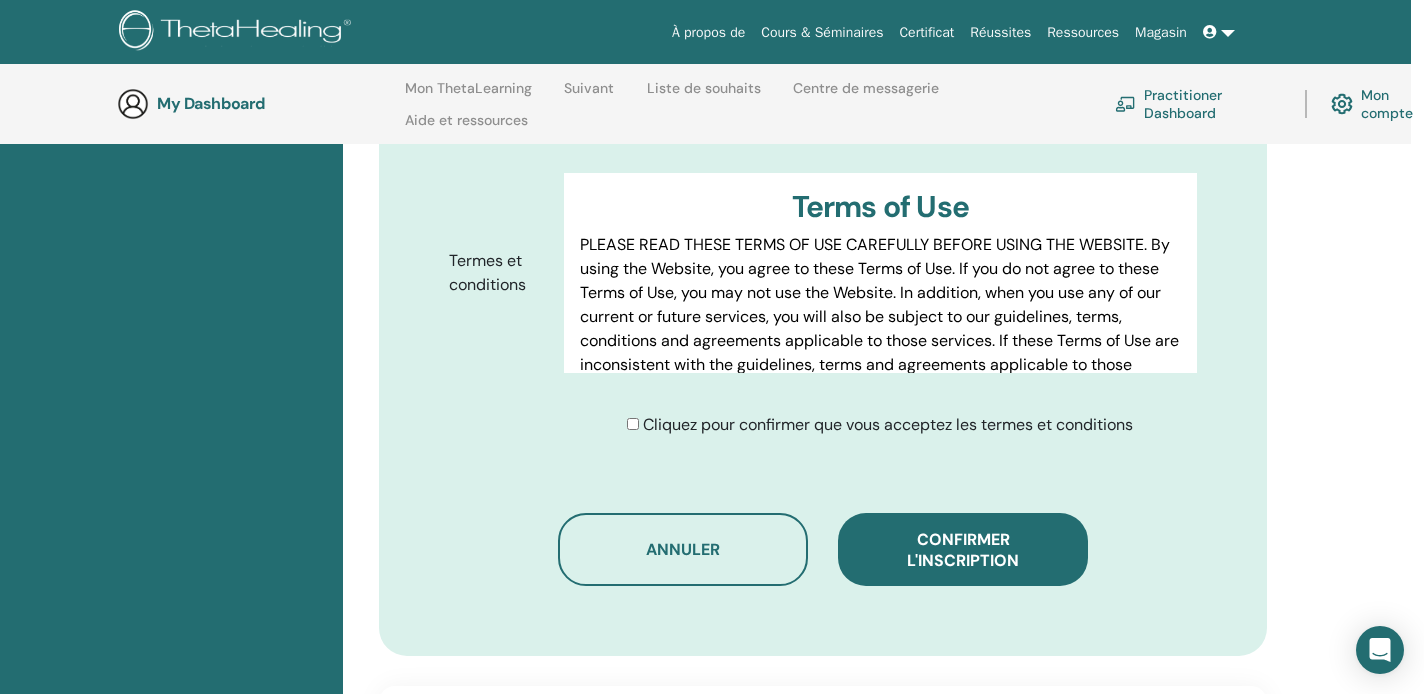 type on "**********" 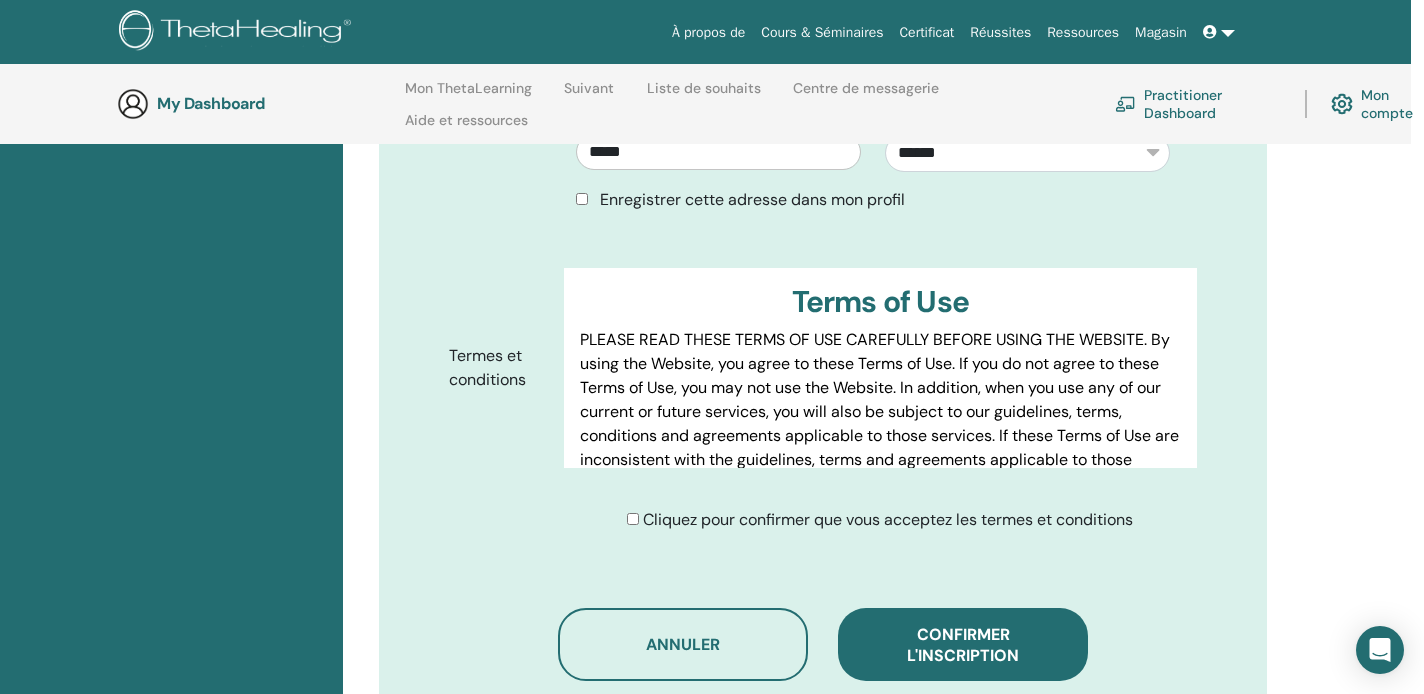 scroll, scrollTop: 884, scrollLeft: 13, axis: both 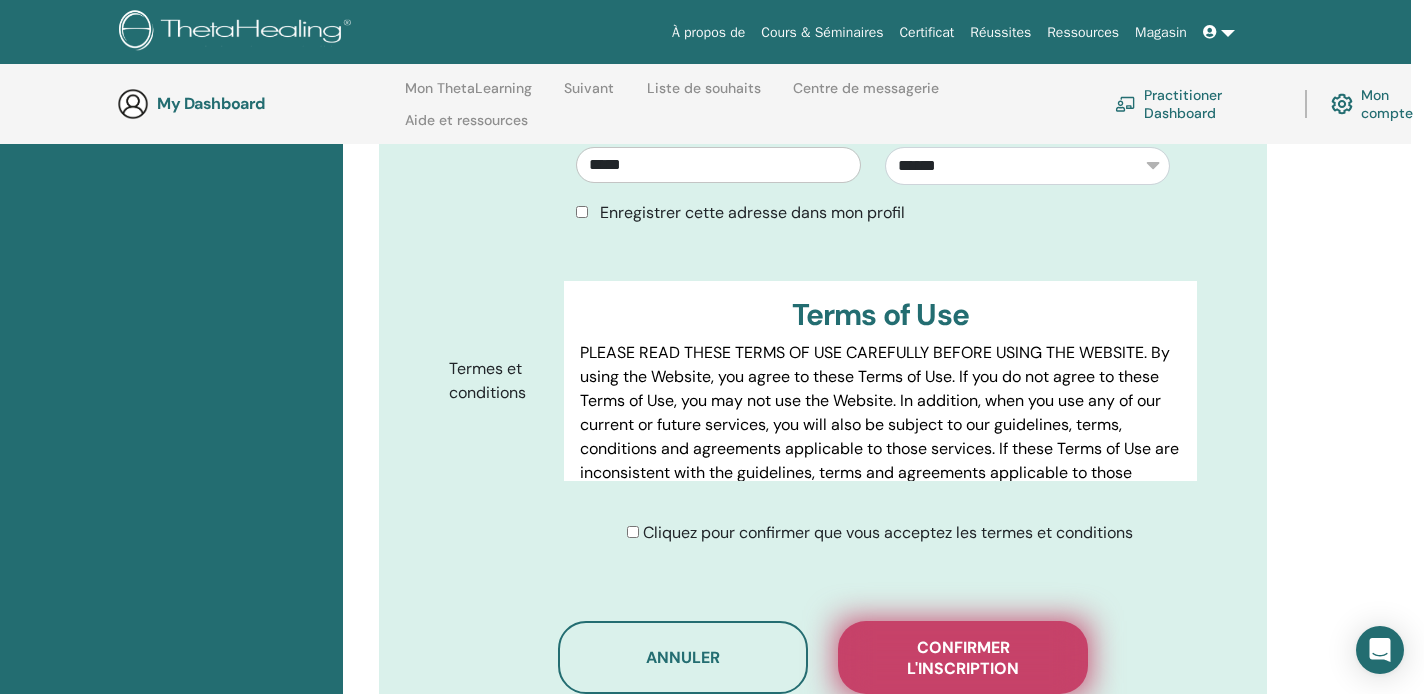 click on "Confirmer l'inscription" at bounding box center [963, 658] 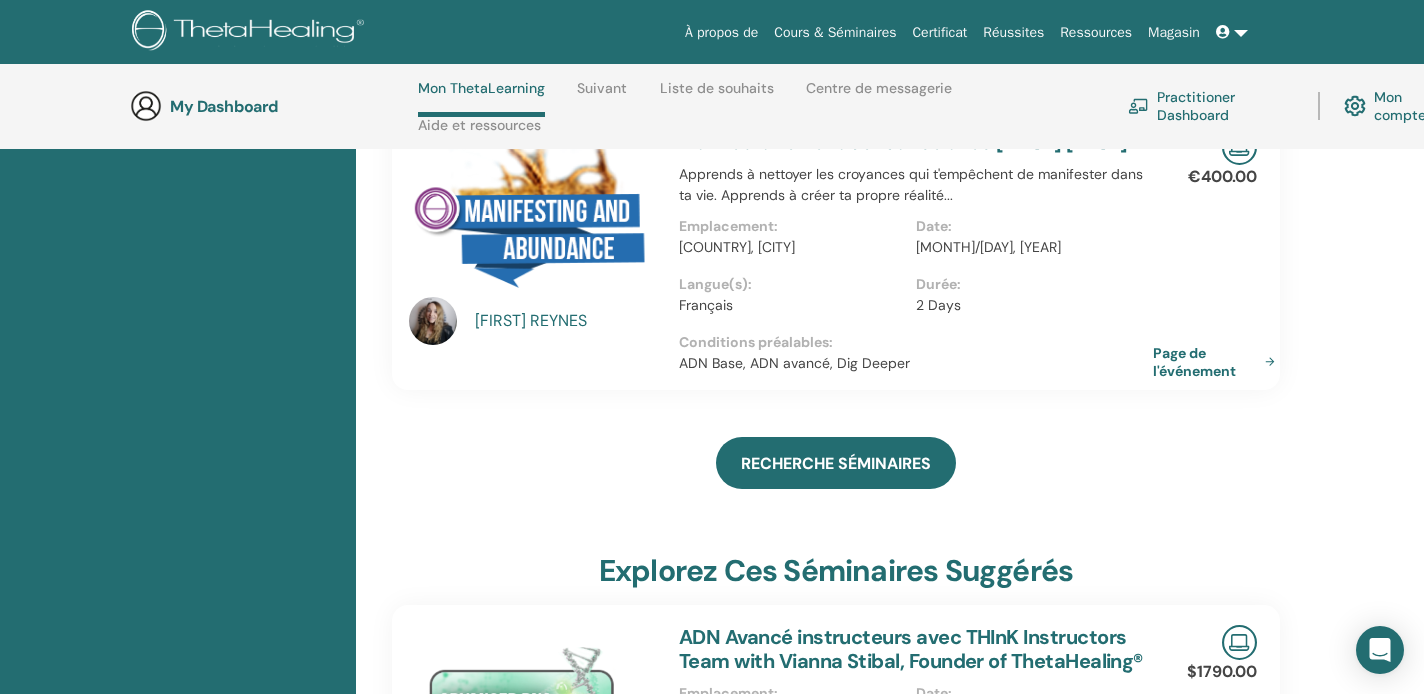 scroll, scrollTop: 602, scrollLeft: 0, axis: vertical 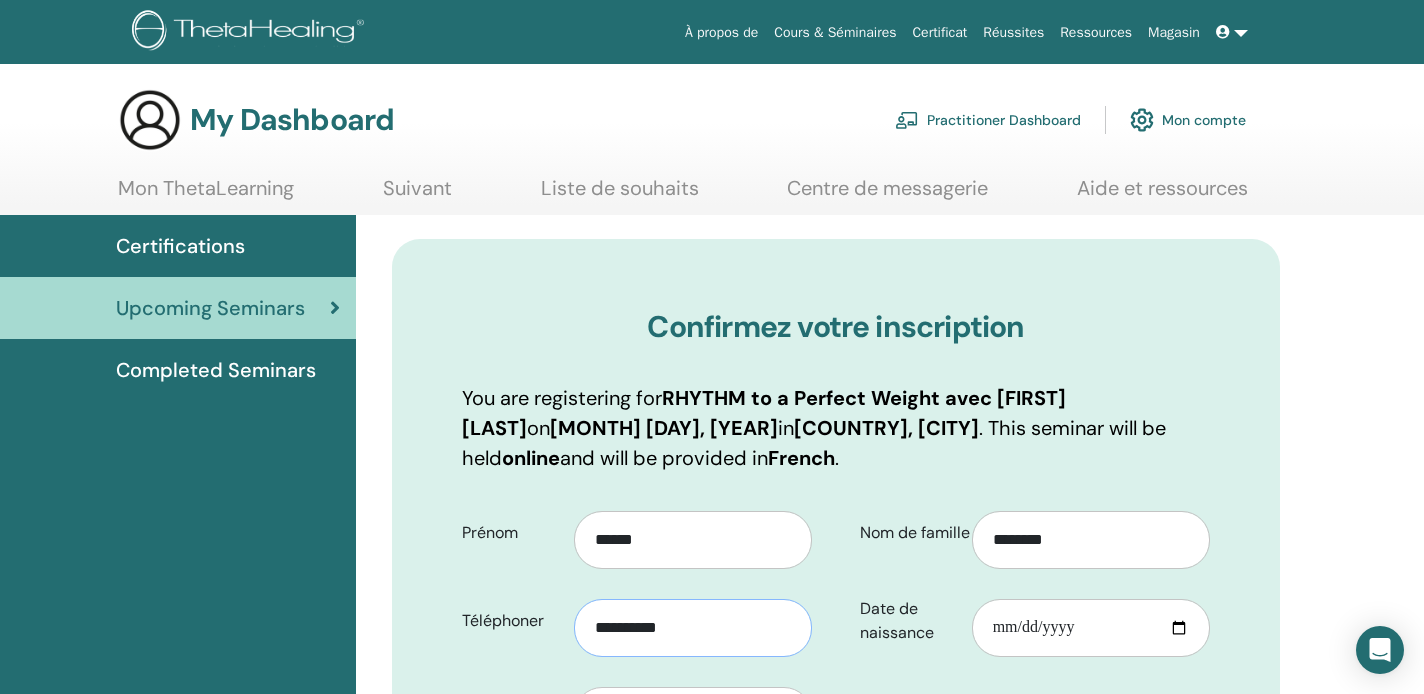type on "**********" 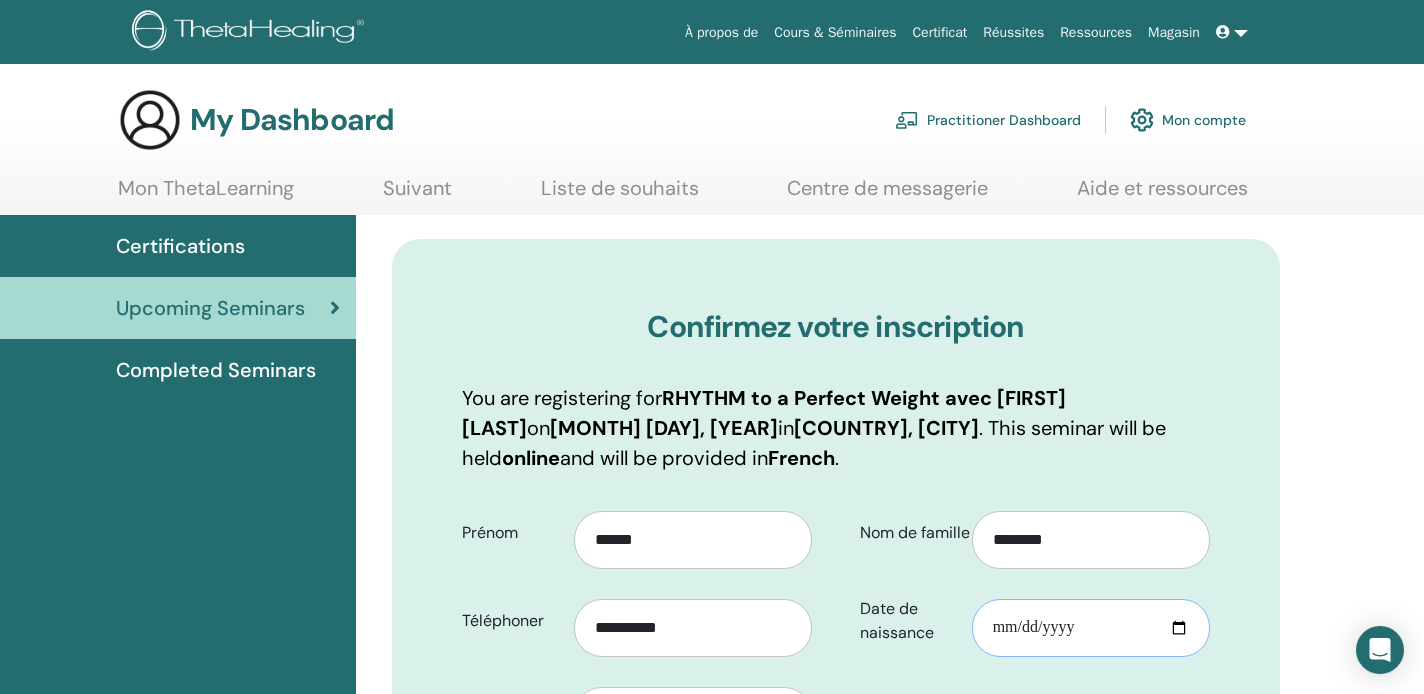 click on "Date de naissance" at bounding box center [1091, 628] 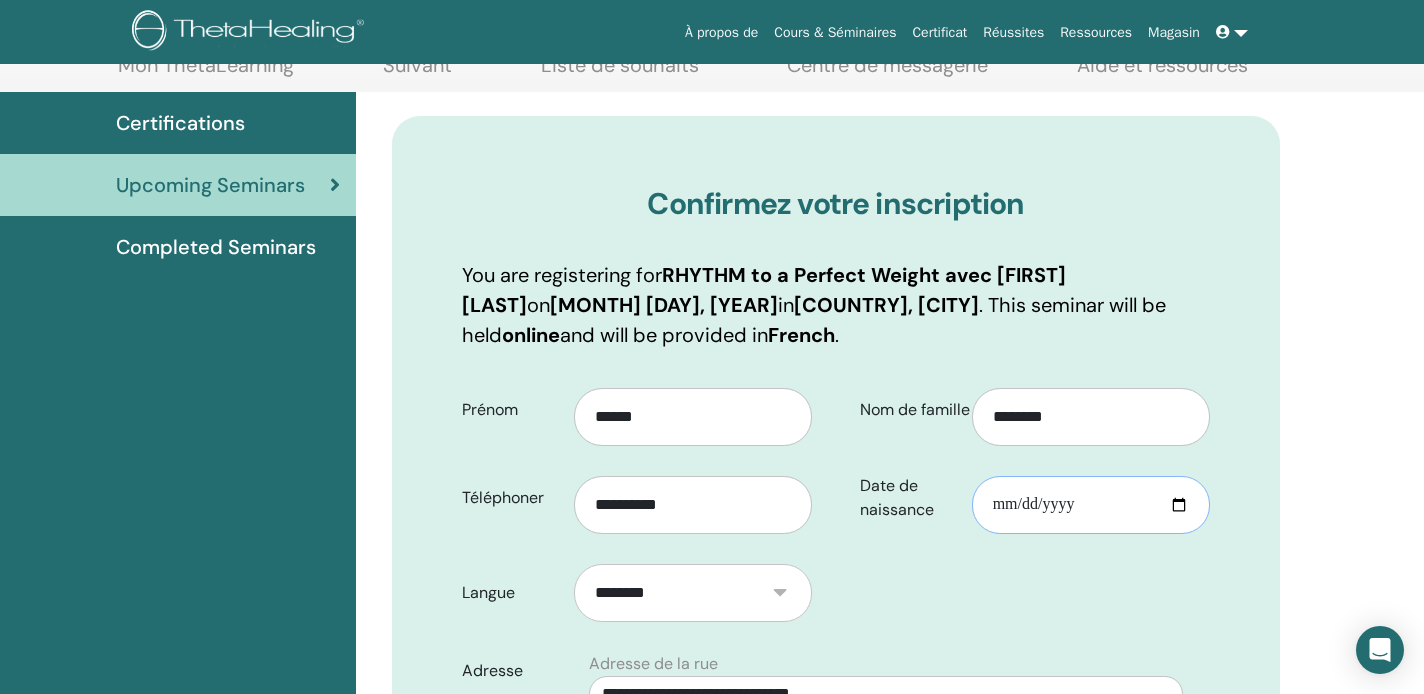scroll, scrollTop: 128, scrollLeft: 0, axis: vertical 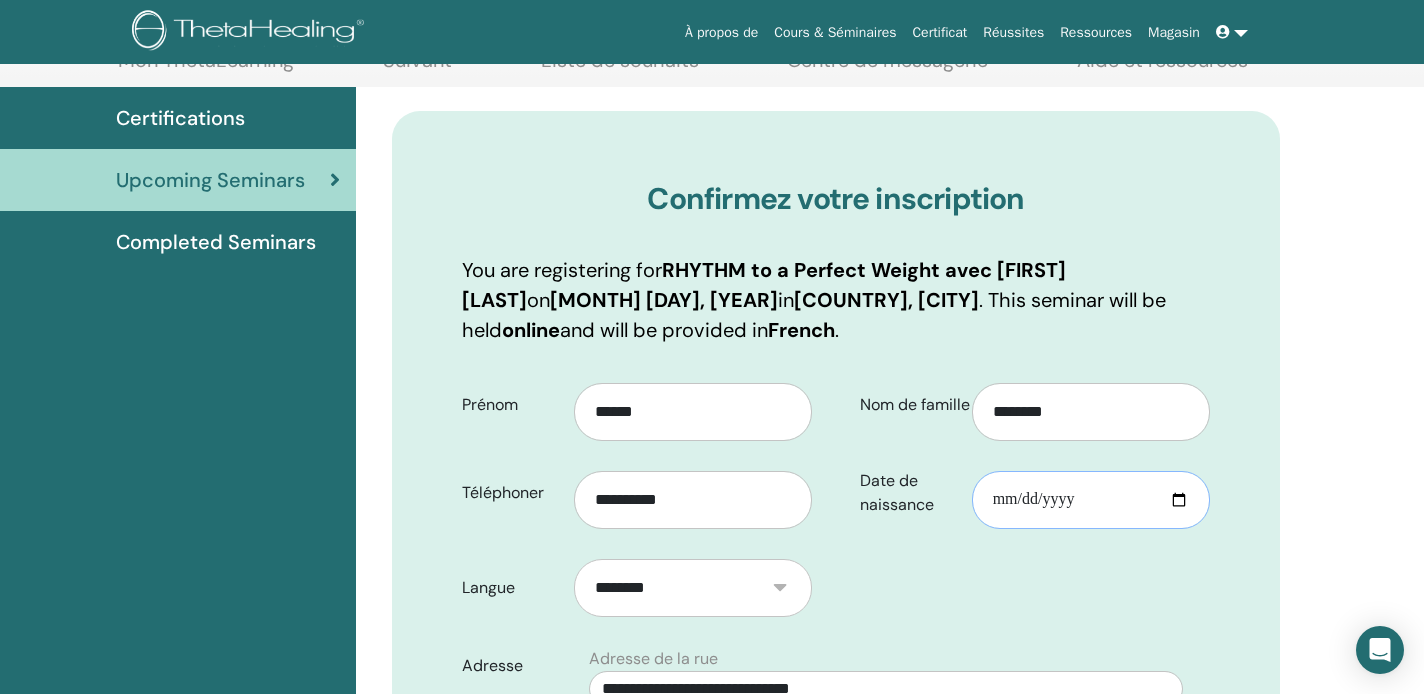 click on "Date de naissance" at bounding box center (1091, 500) 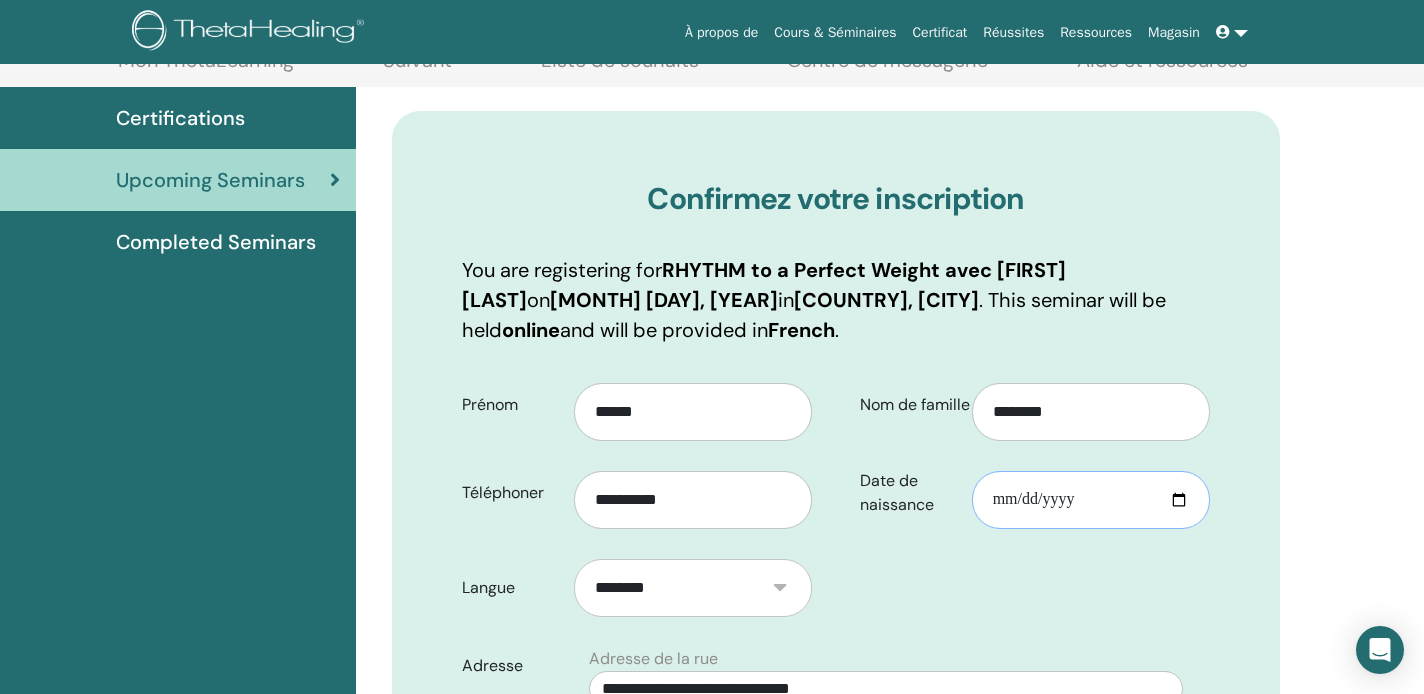 click on "Date de naissance" at bounding box center [1091, 500] 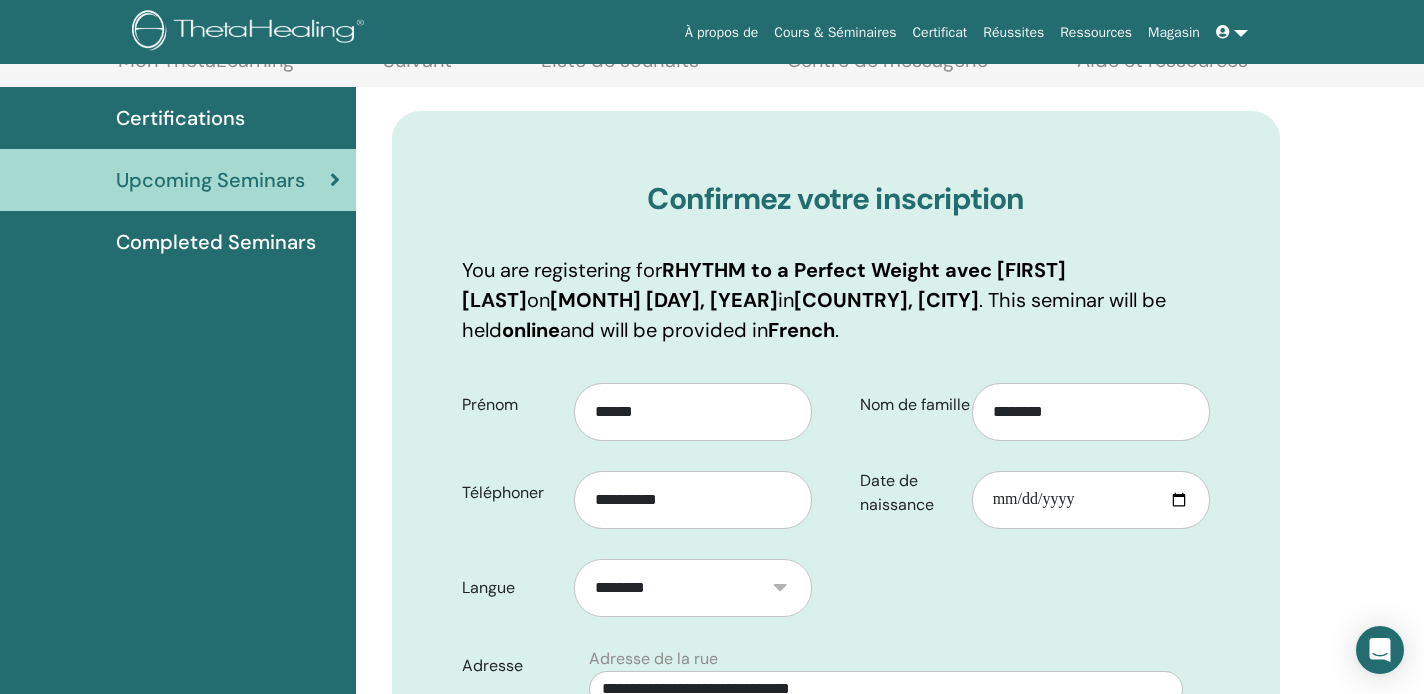 click on "**********" at bounding box center (836, 775) 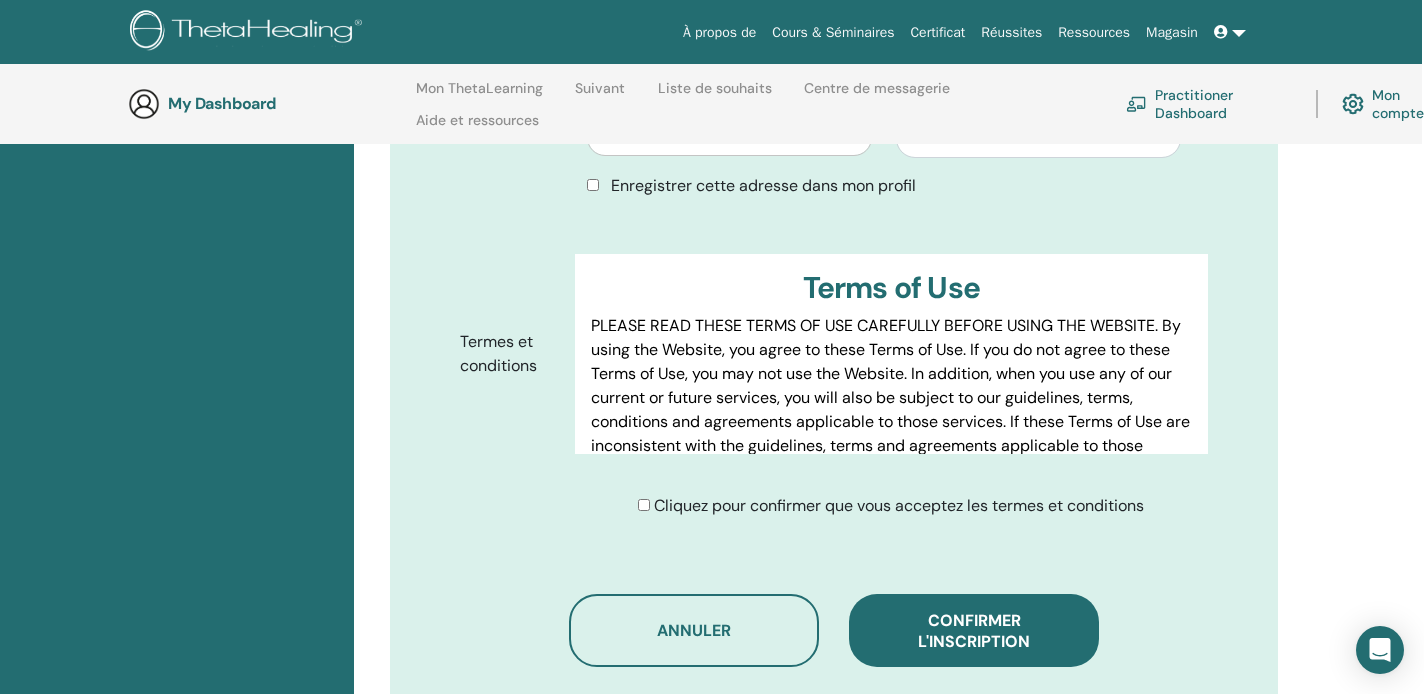 scroll, scrollTop: 911, scrollLeft: 6, axis: both 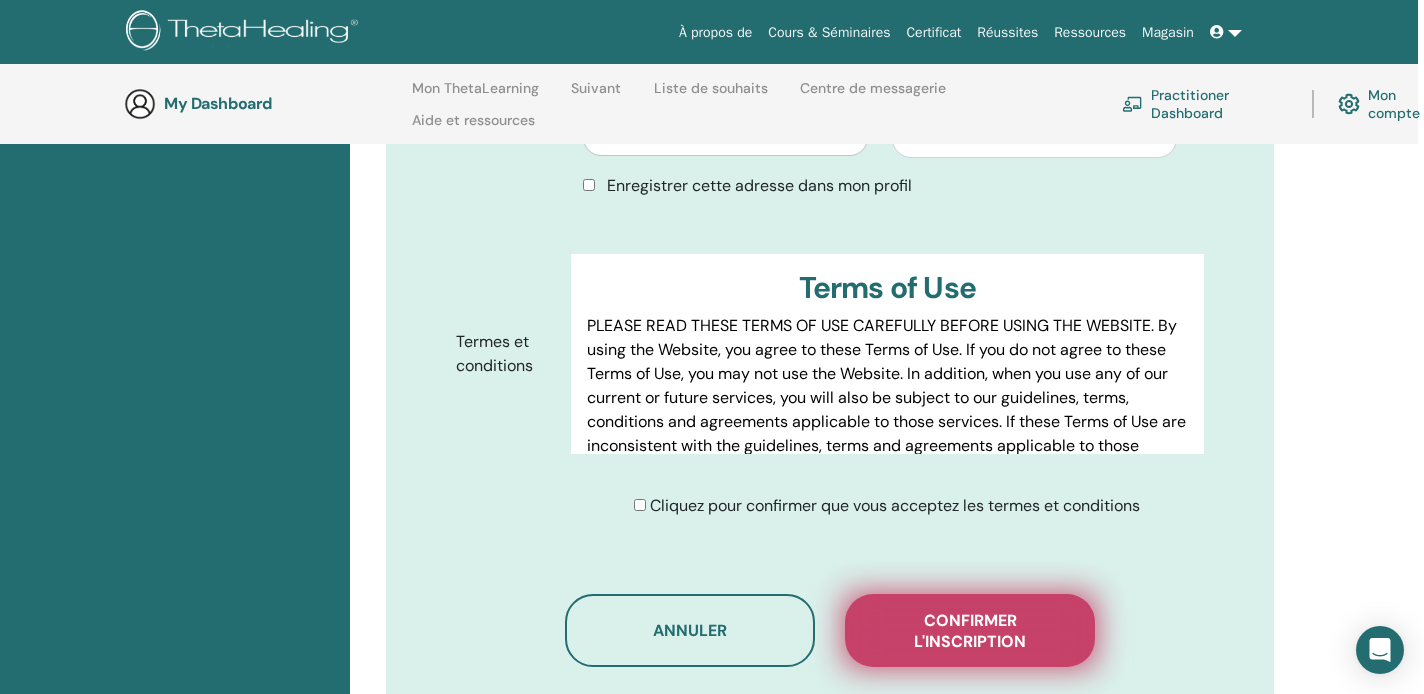 click on "Confirmer l'inscription" at bounding box center (970, 631) 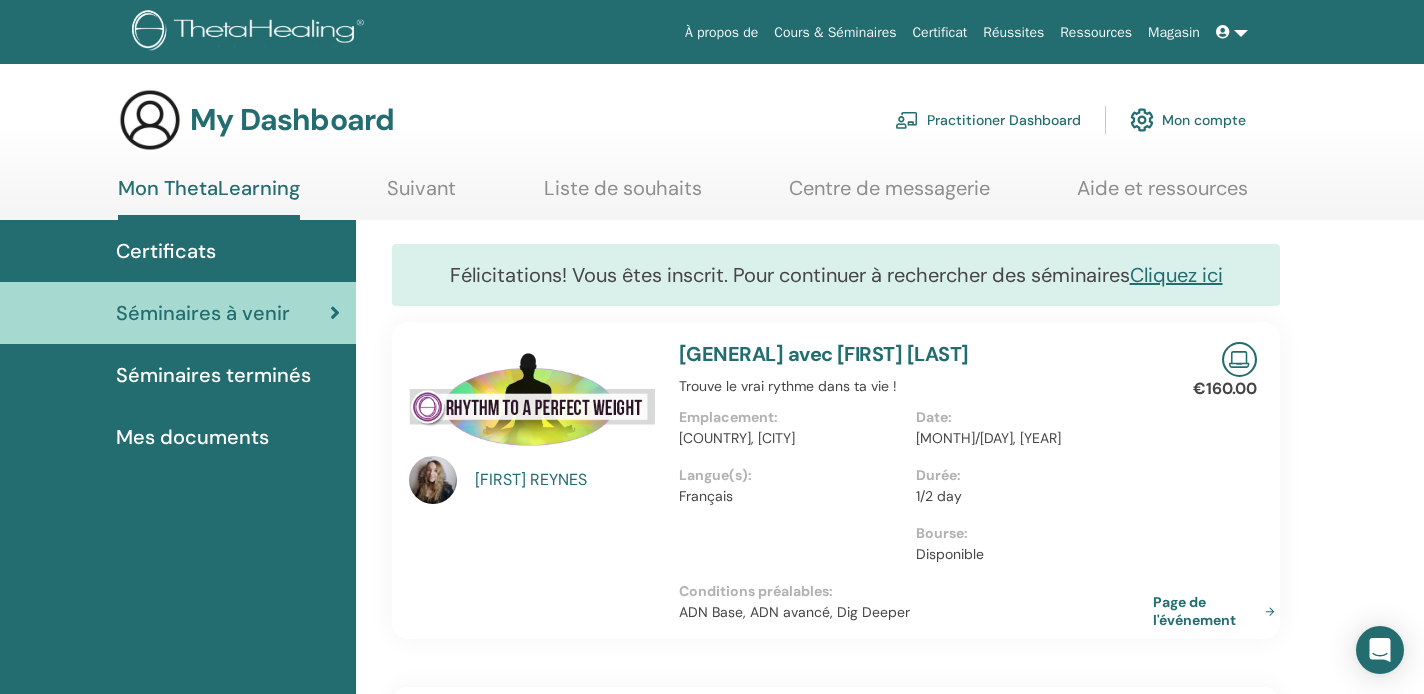 scroll, scrollTop: 0, scrollLeft: 0, axis: both 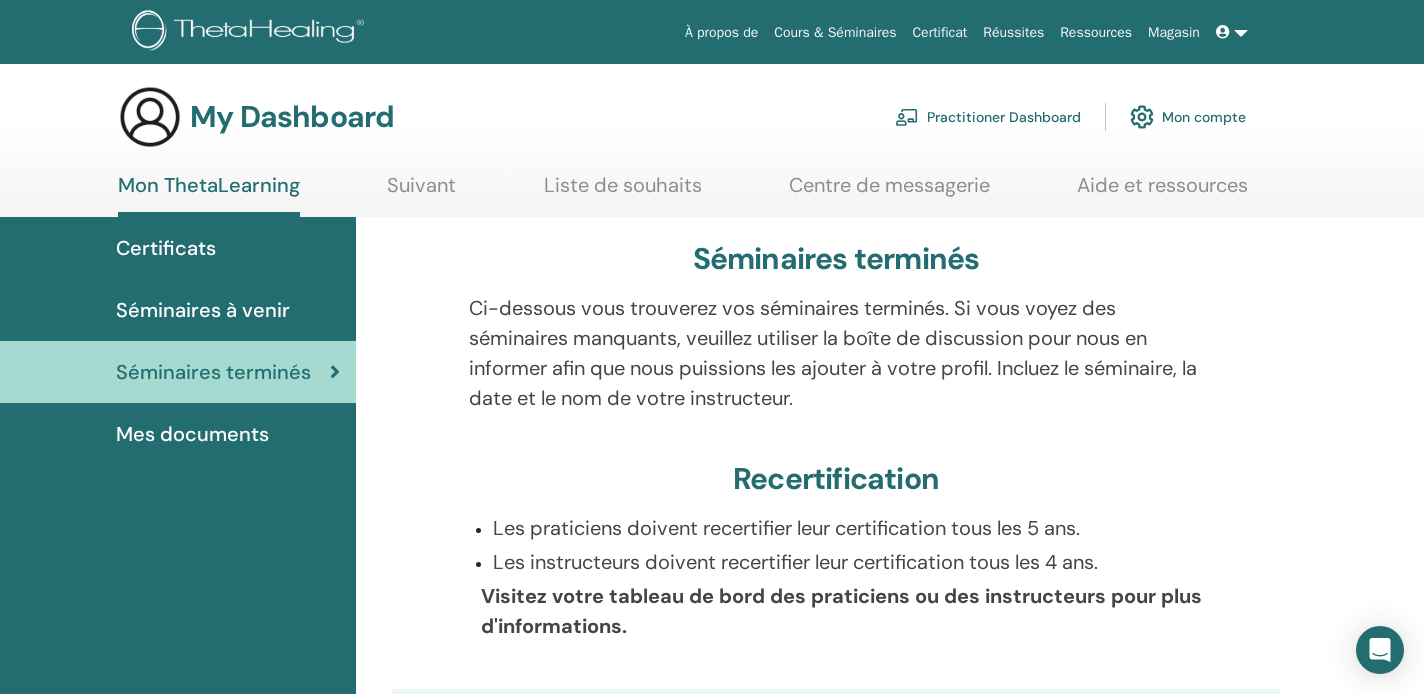 click on "Aide et ressources" at bounding box center (1162, 192) 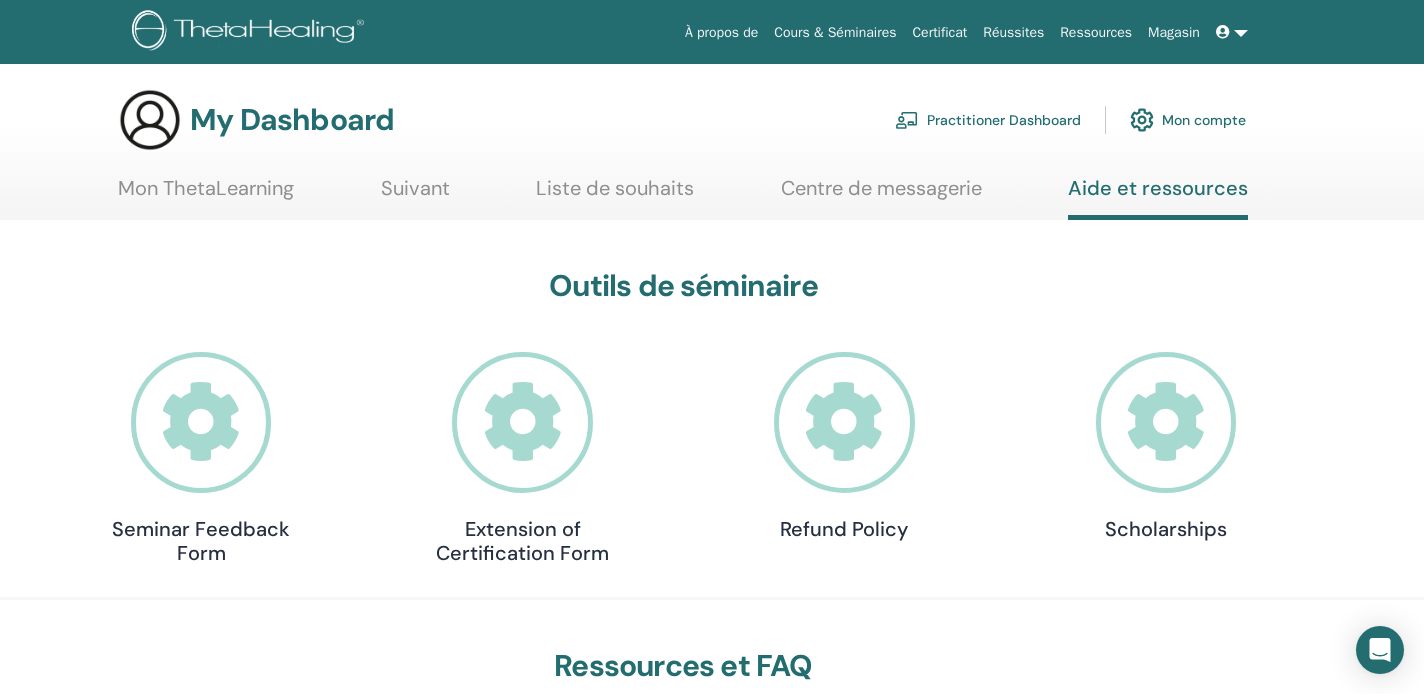 scroll, scrollTop: 0, scrollLeft: 0, axis: both 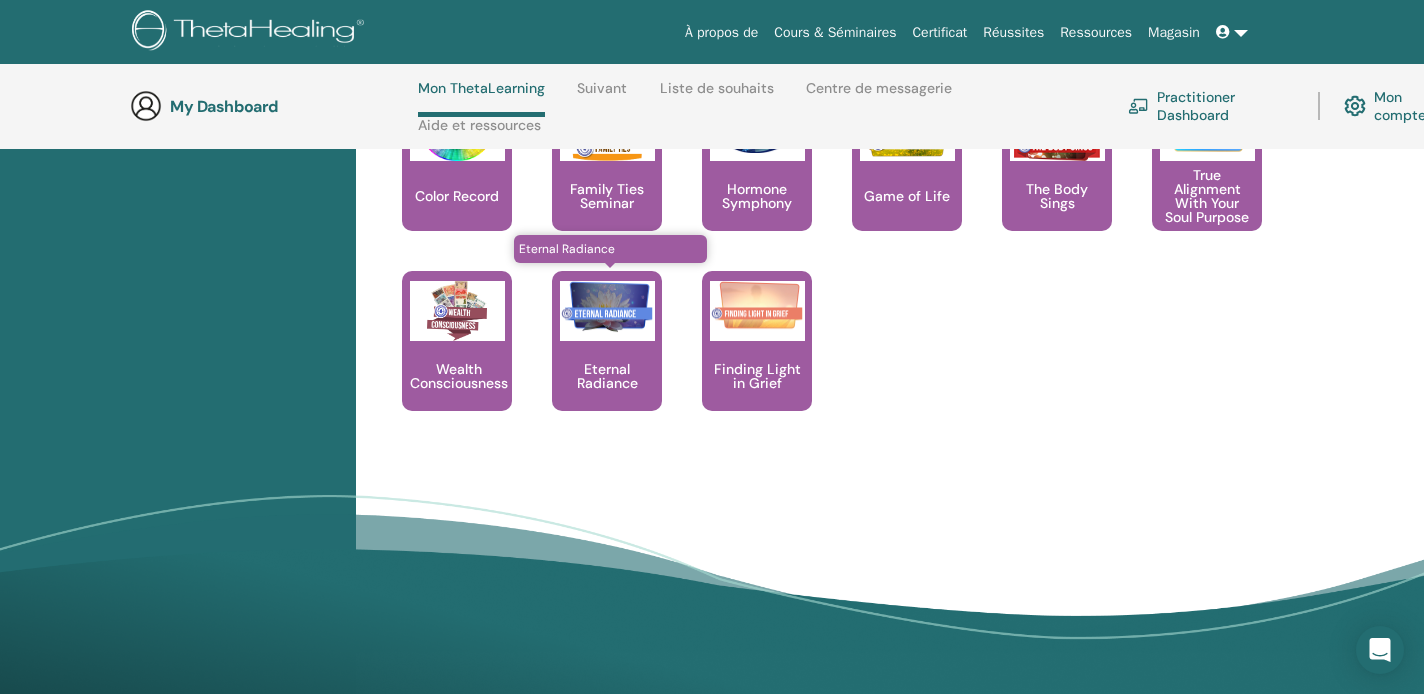 click on "Eternal Radiance" at bounding box center [607, 376] 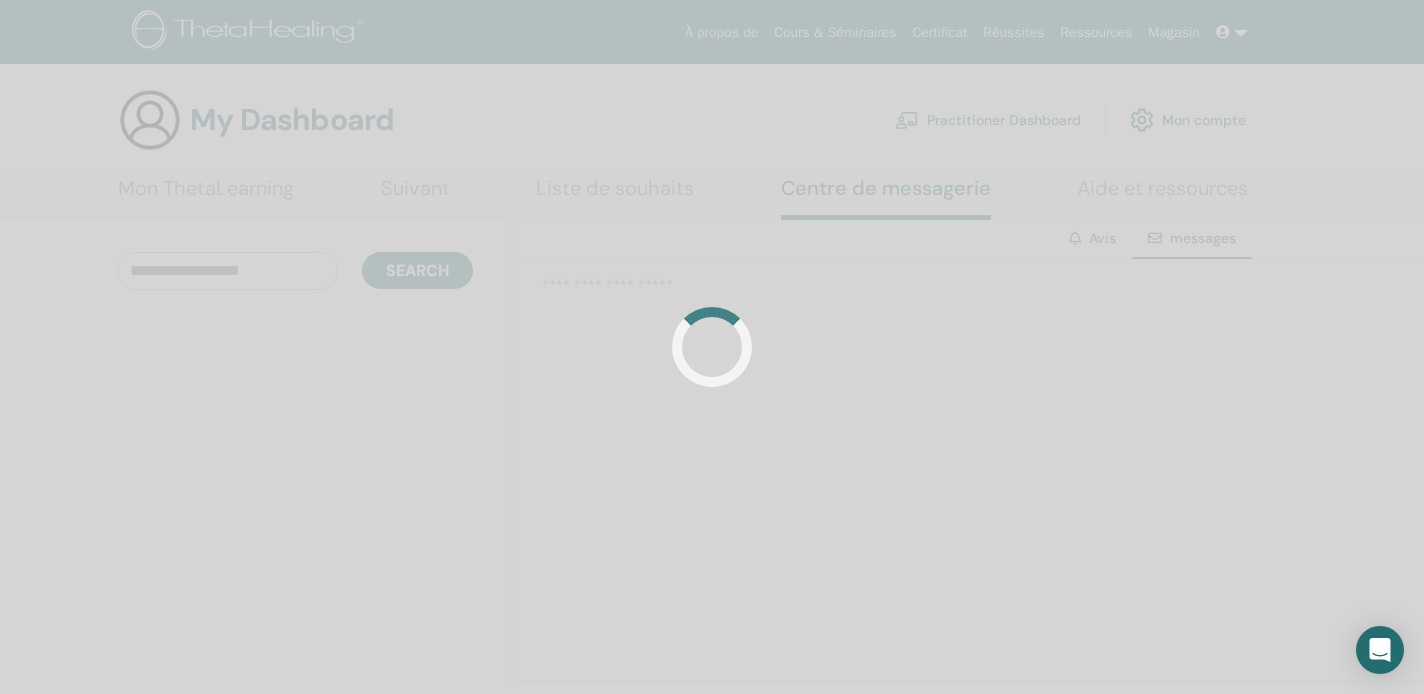 scroll, scrollTop: 0, scrollLeft: 0, axis: both 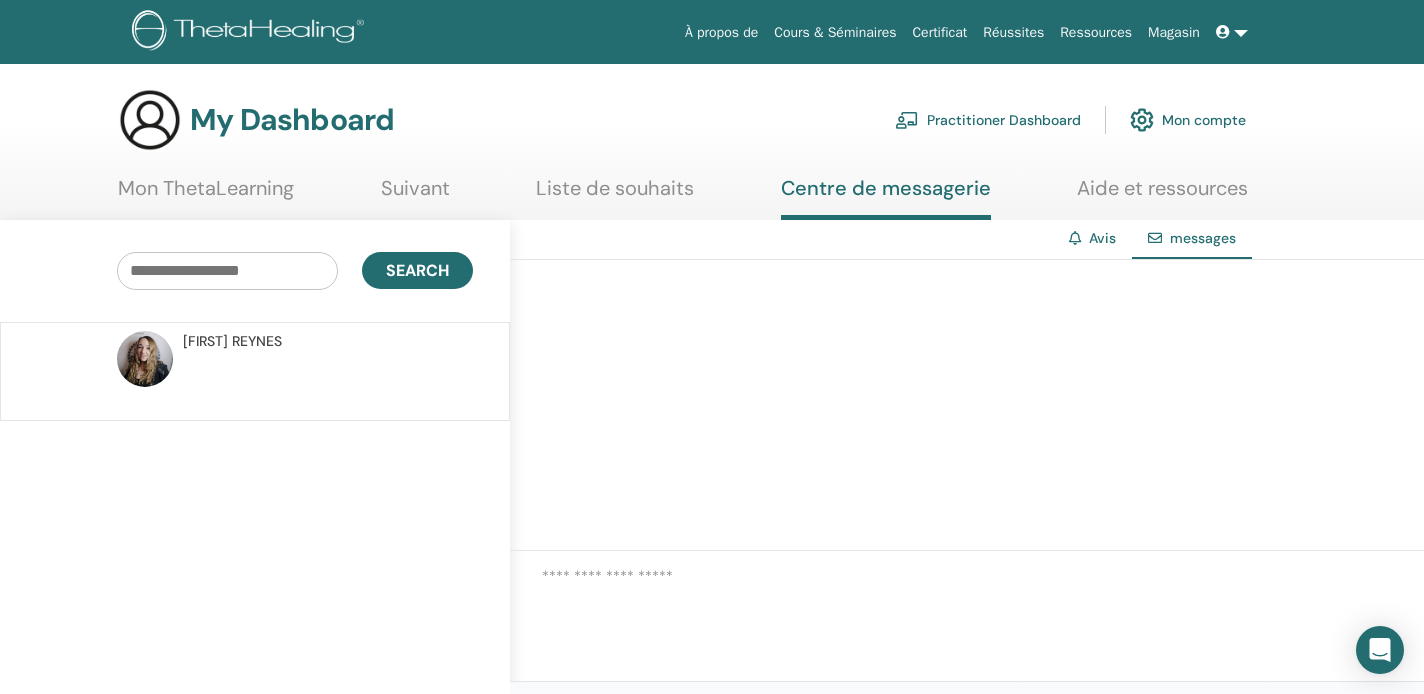 click on "Mon compte" at bounding box center [1188, 120] 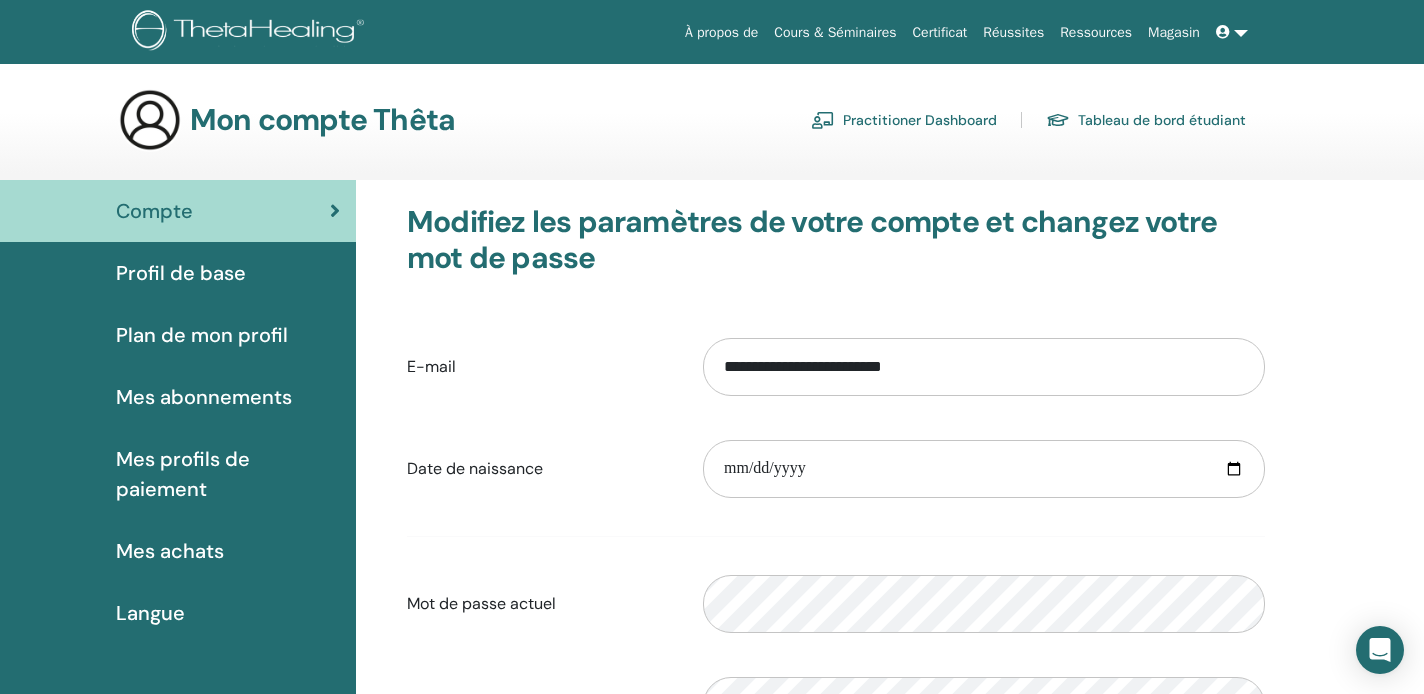 scroll, scrollTop: 0, scrollLeft: 0, axis: both 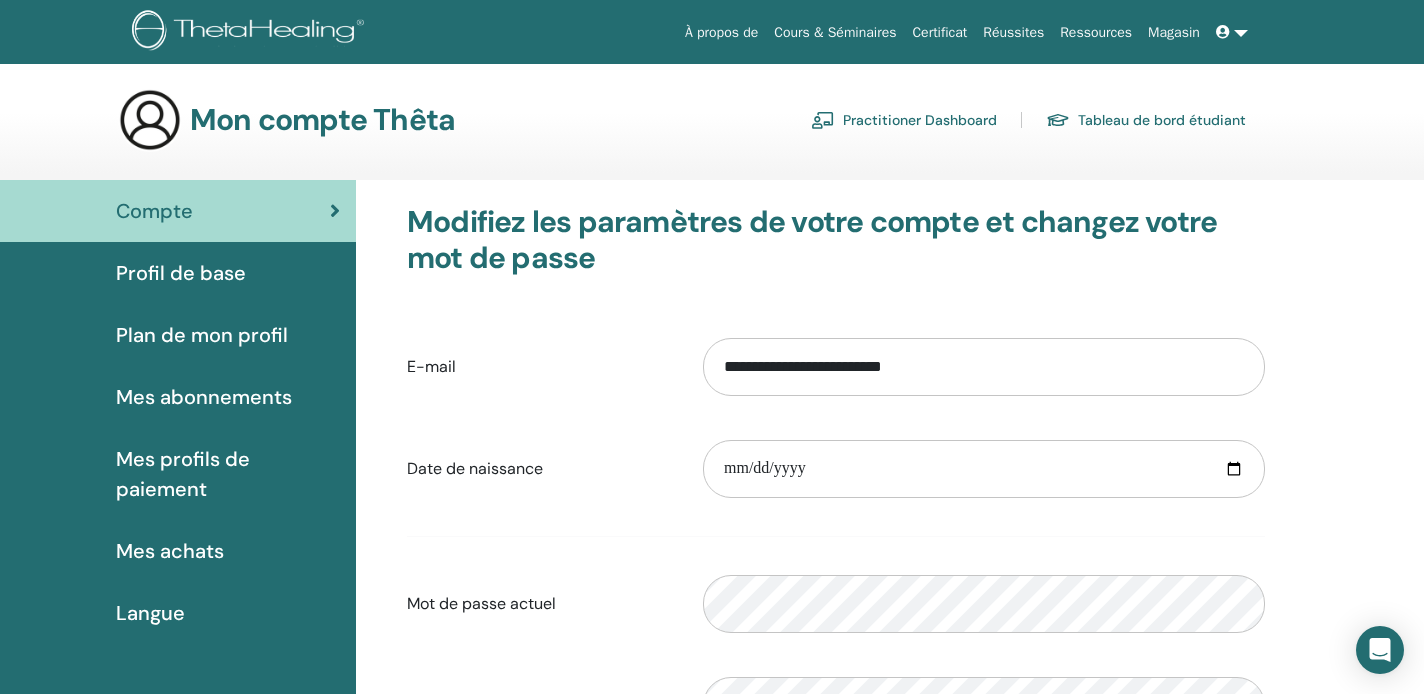 click on "Mes abonnements" at bounding box center [204, 397] 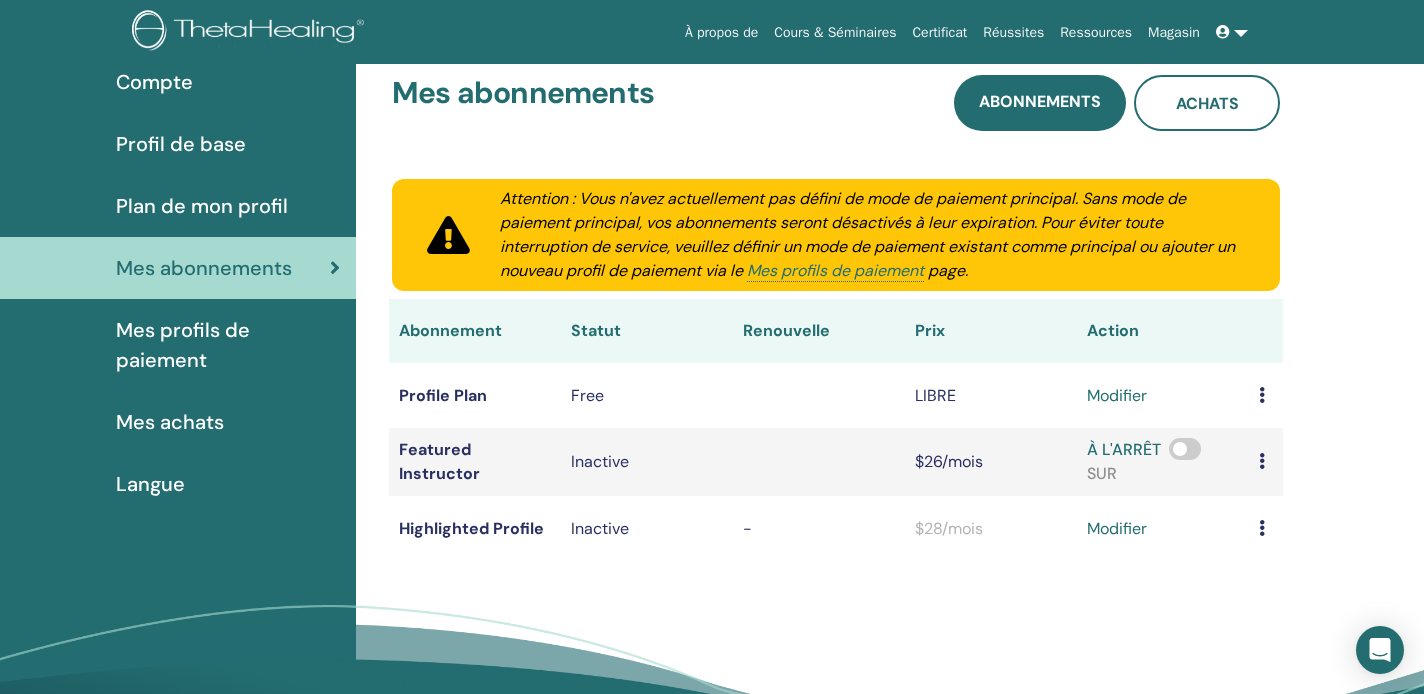 scroll, scrollTop: 129, scrollLeft: 0, axis: vertical 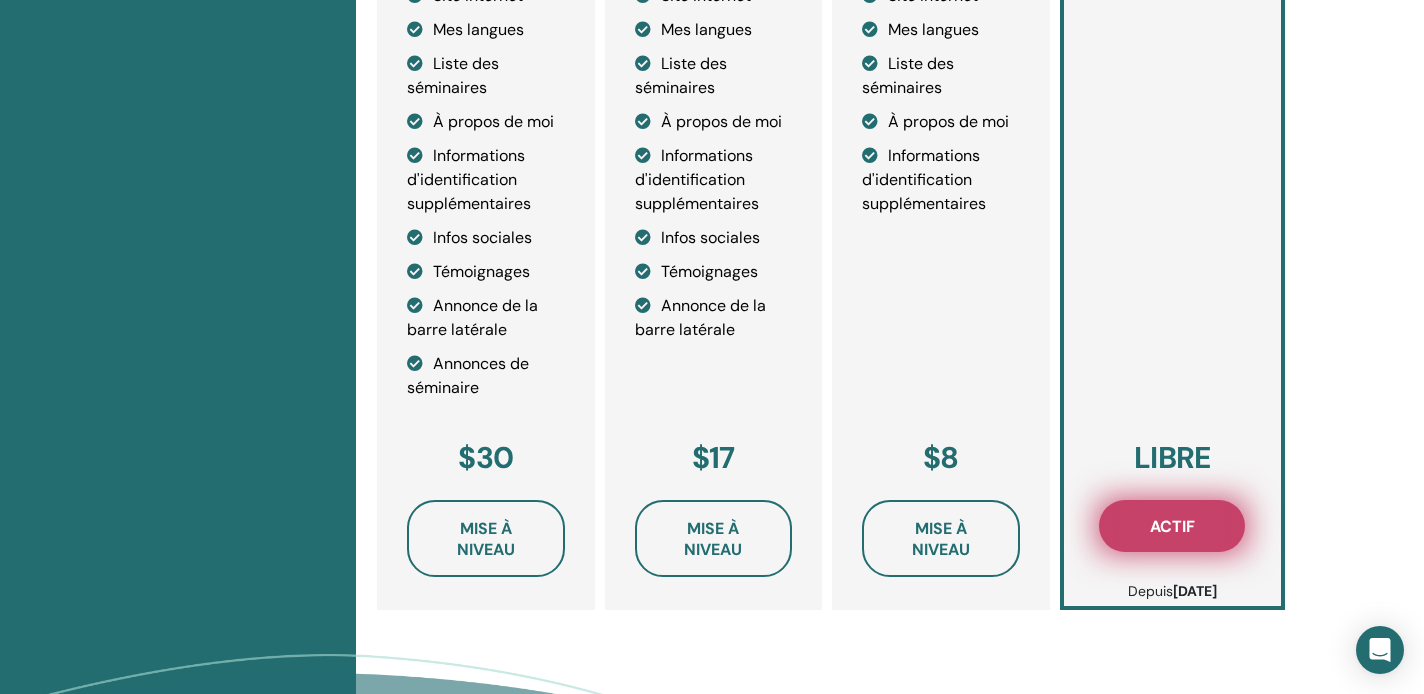click on "Actif" at bounding box center (1172, 526) 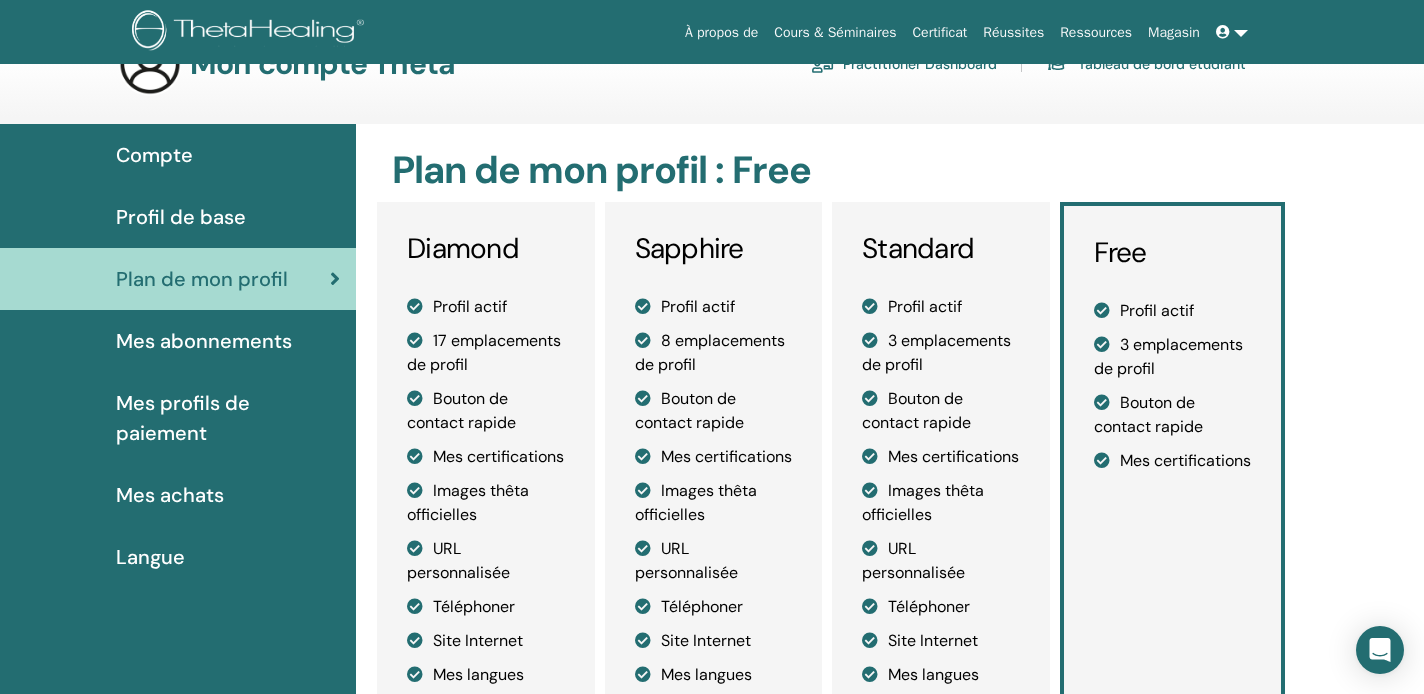 scroll, scrollTop: 55, scrollLeft: 0, axis: vertical 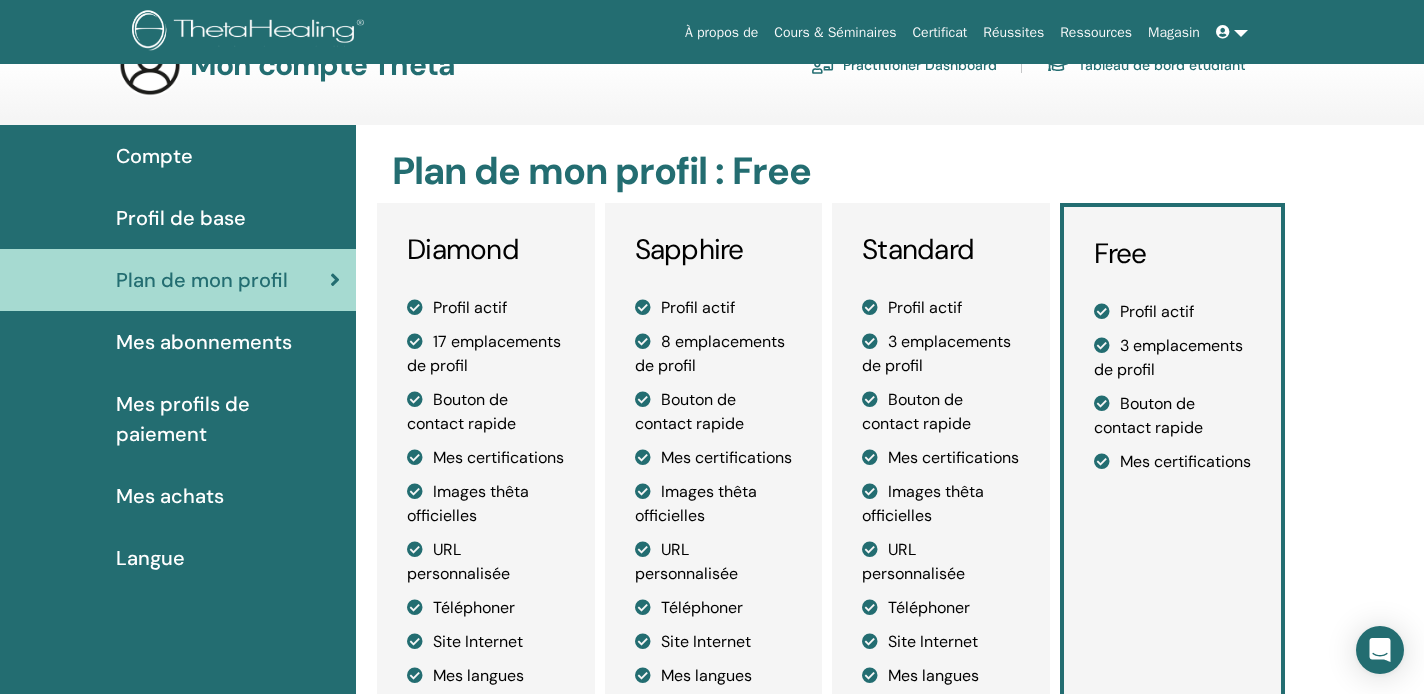 click on "Profil de base" at bounding box center (181, 218) 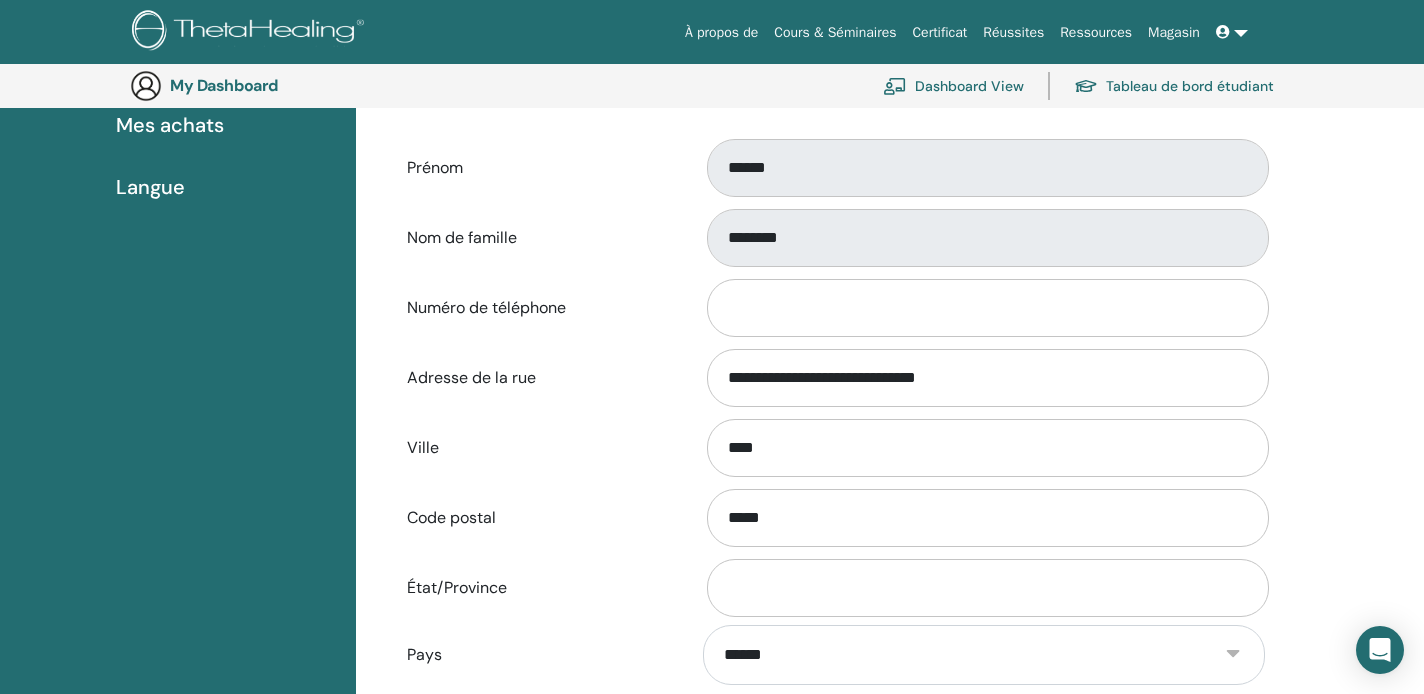 scroll, scrollTop: 472, scrollLeft: 0, axis: vertical 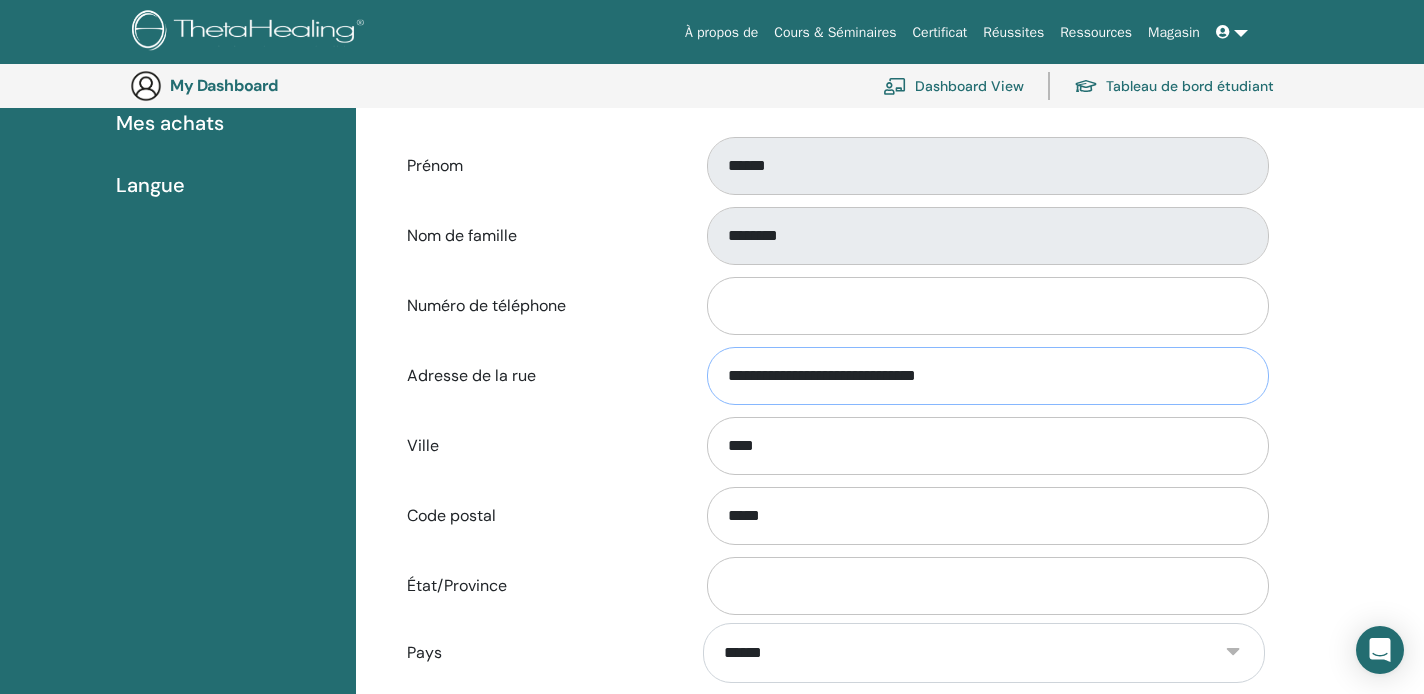 drag, startPoint x: 1012, startPoint y: 378, endPoint x: 704, endPoint y: 357, distance: 308.7151 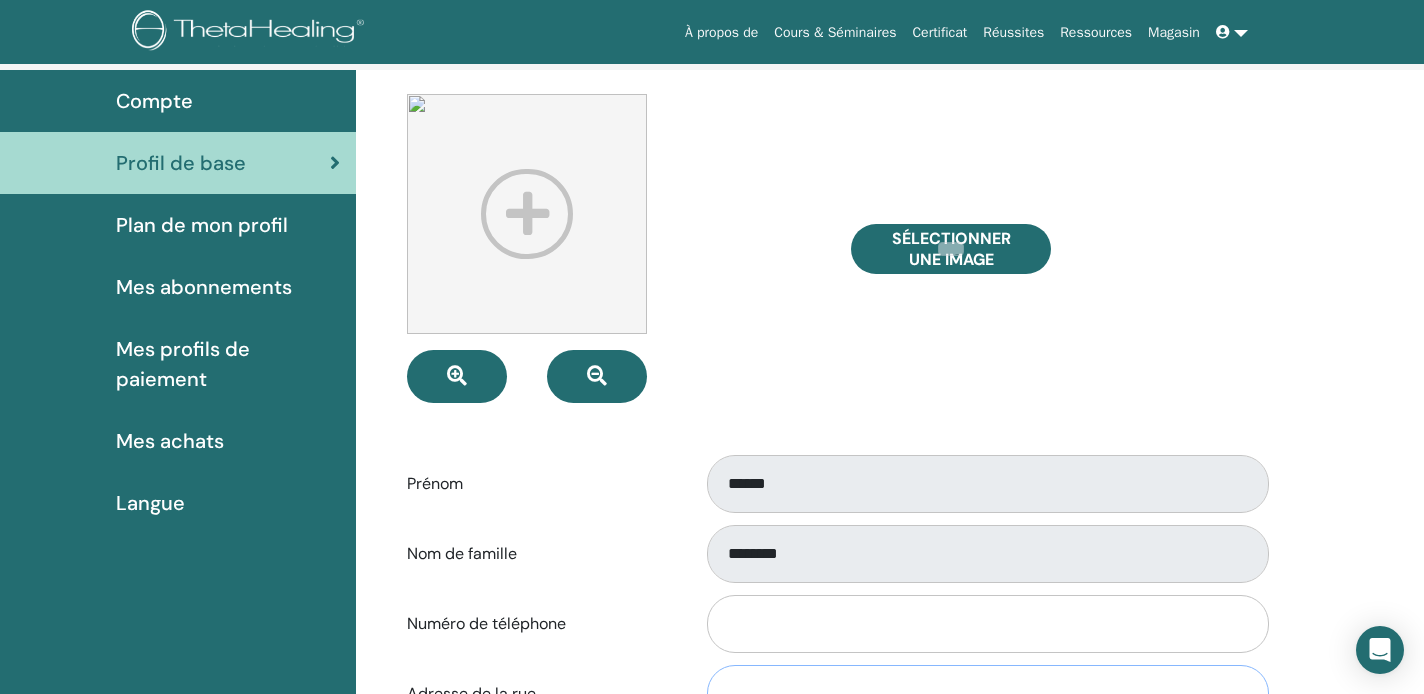 scroll, scrollTop: 90, scrollLeft: 0, axis: vertical 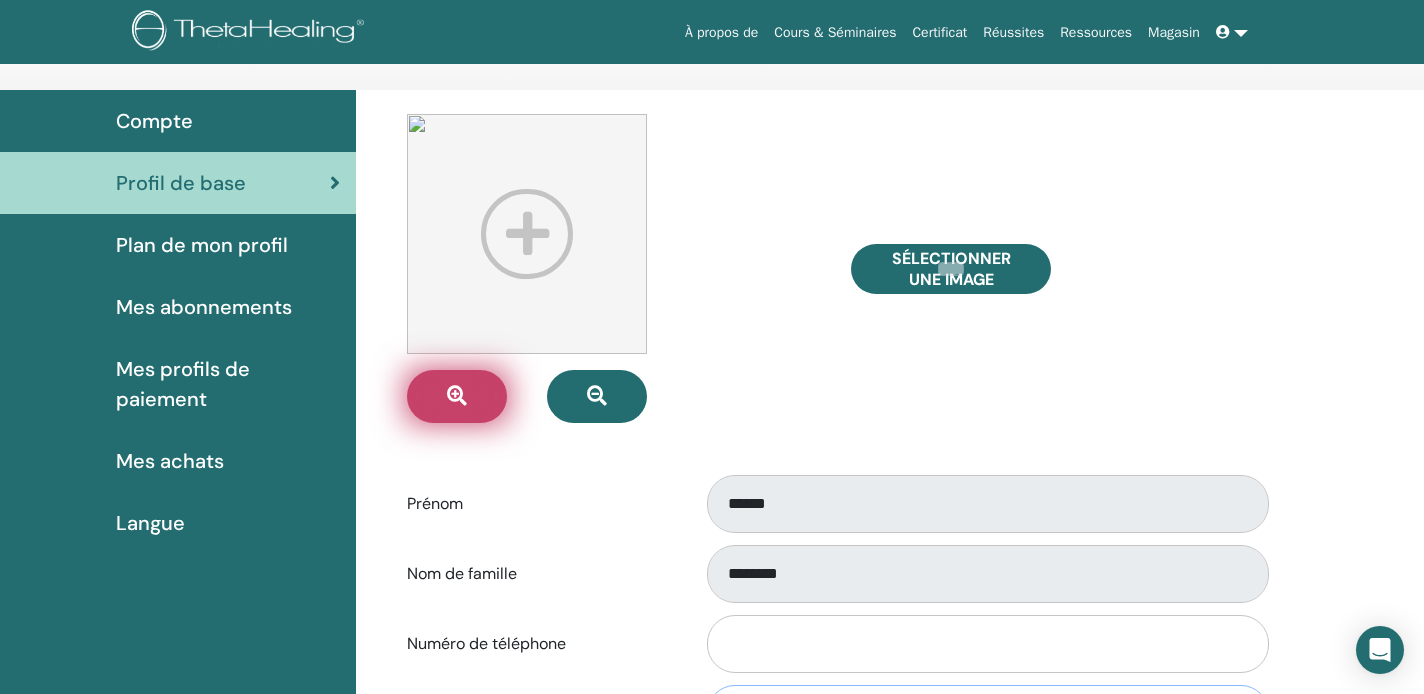 type 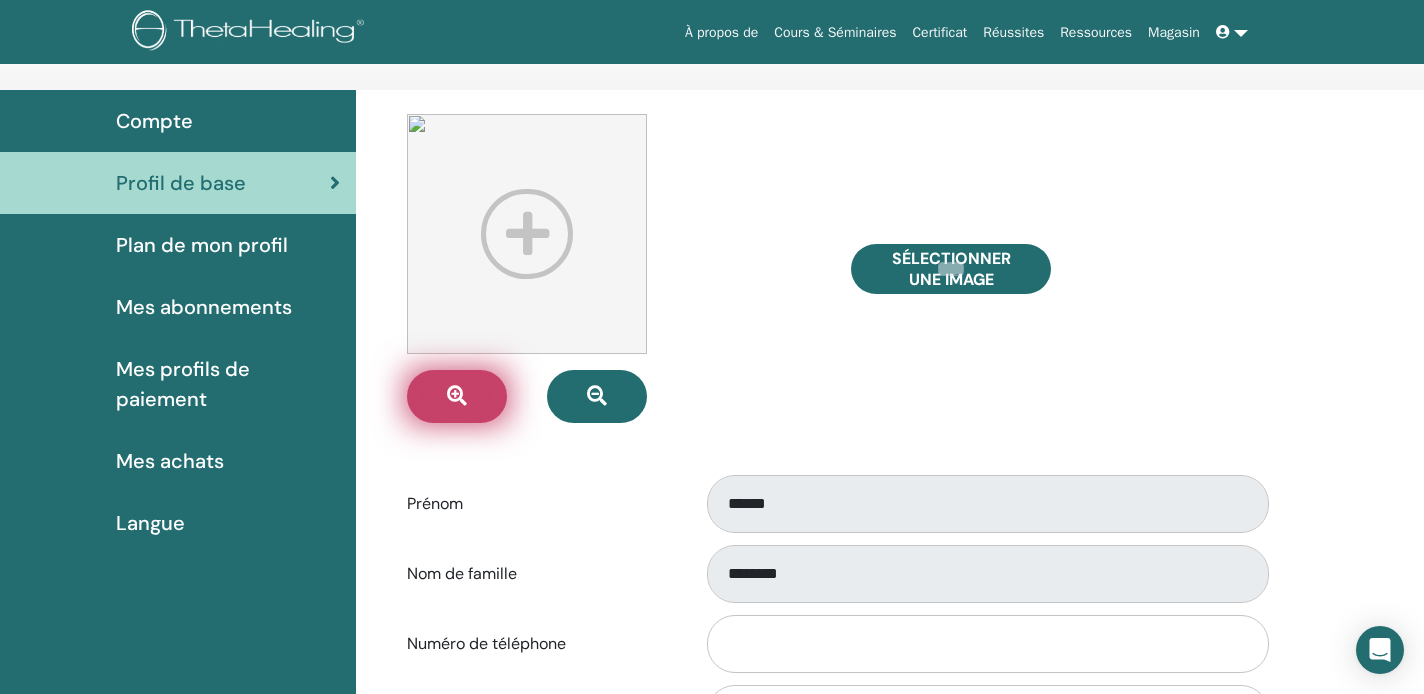 click at bounding box center [457, 396] 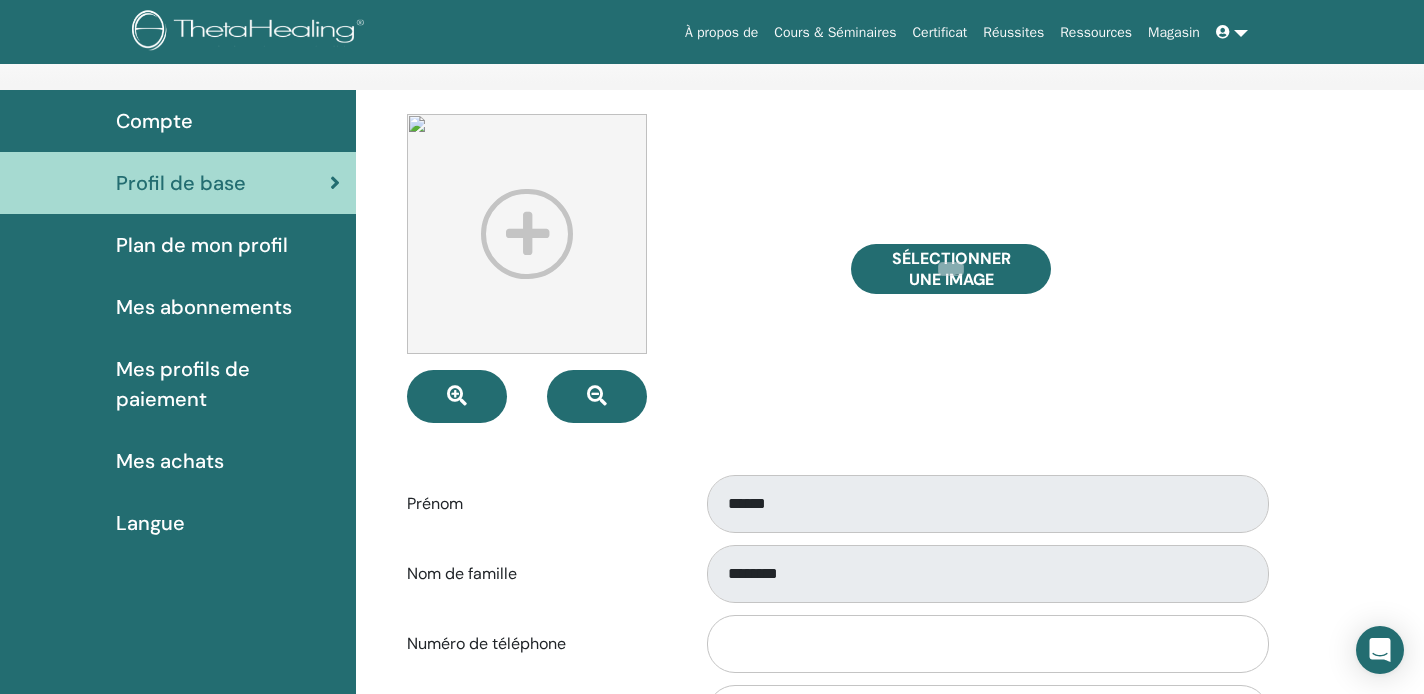 click at bounding box center (527, 234) 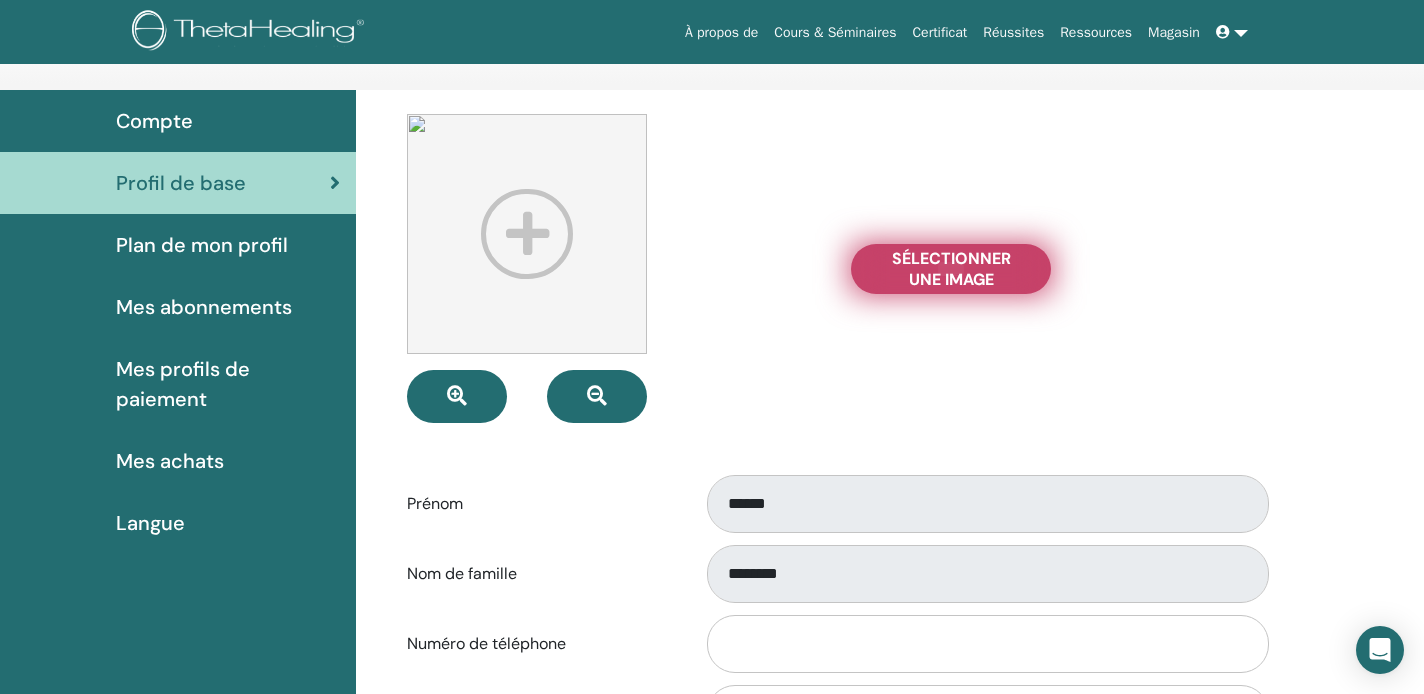 click on "Sélectionner une image" at bounding box center (951, 269) 